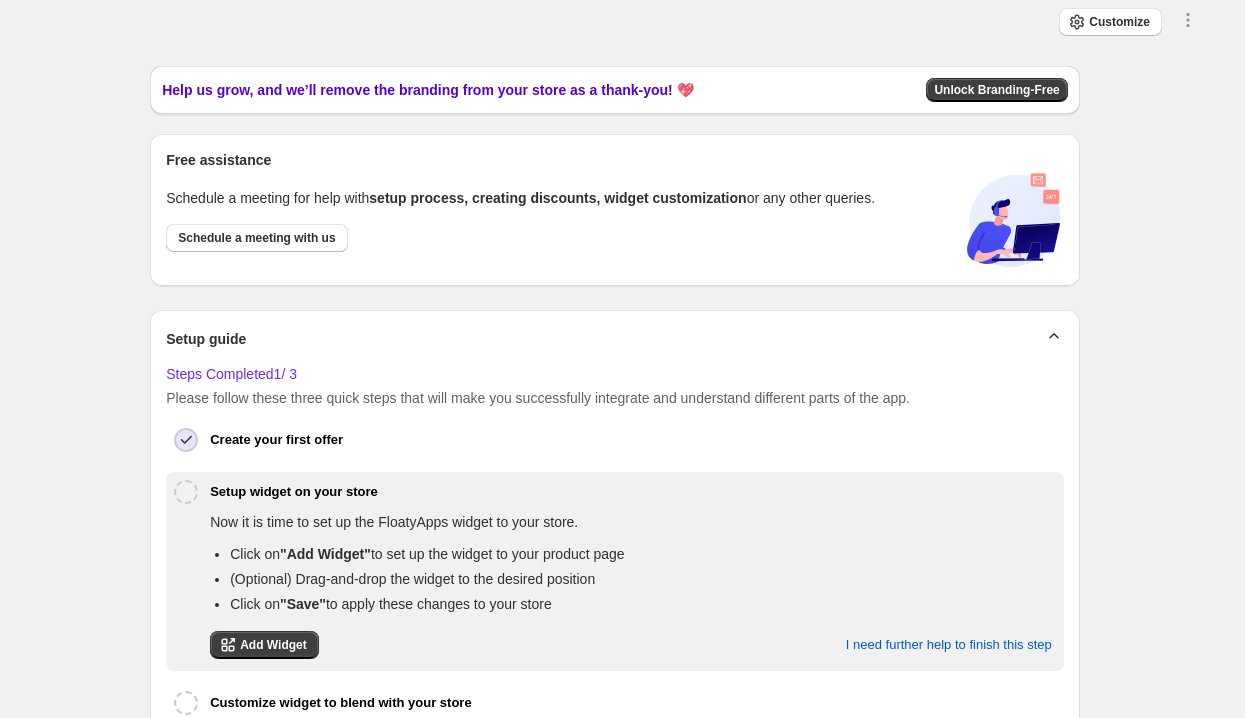 scroll, scrollTop: 0, scrollLeft: 0, axis: both 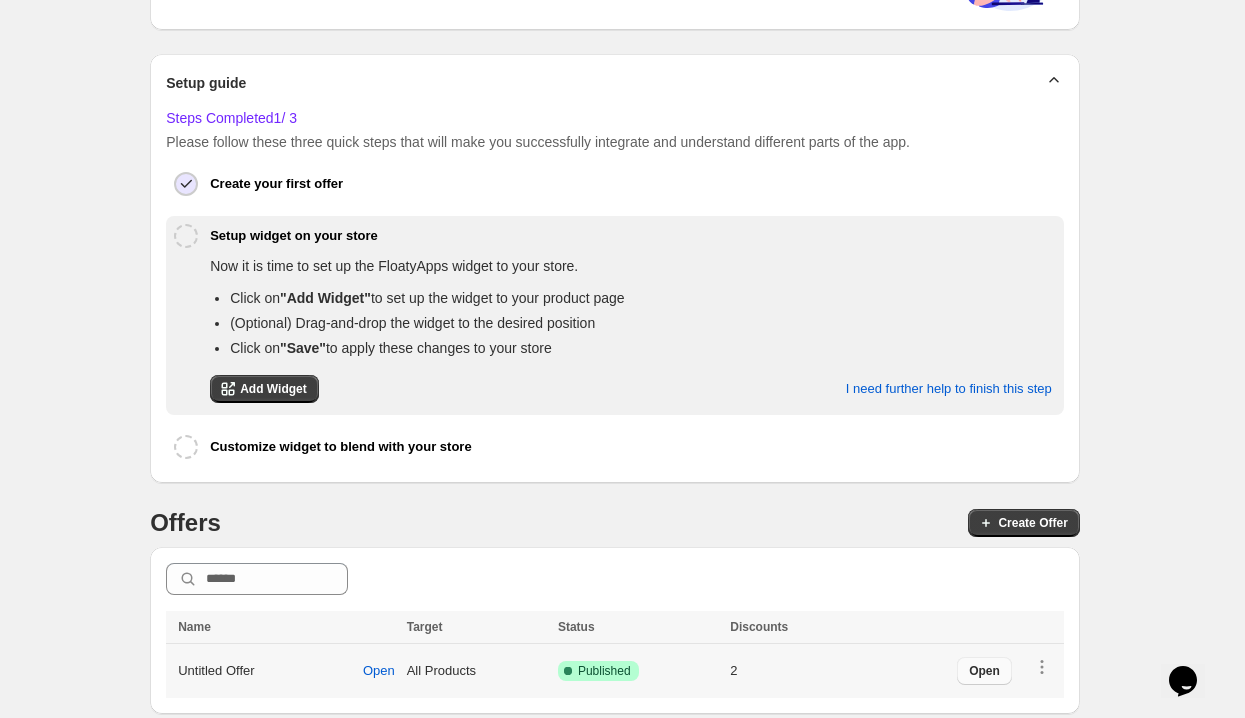 click on "Open" at bounding box center (984, 671) 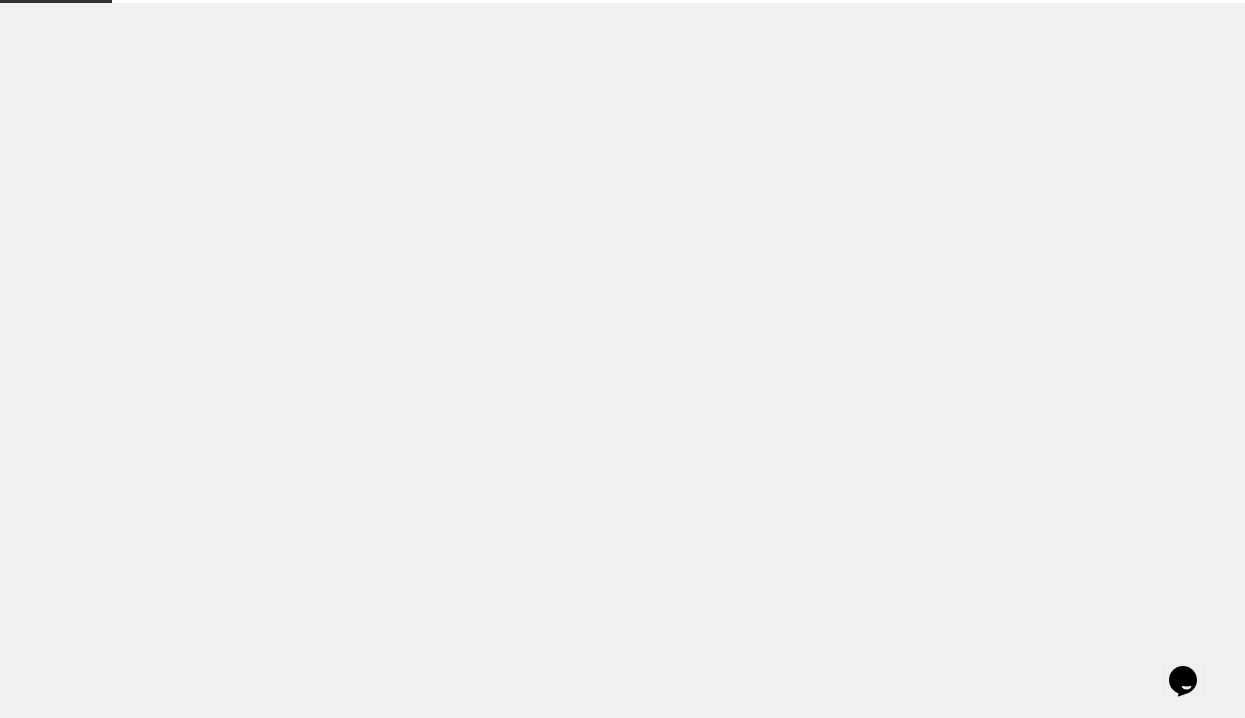 scroll, scrollTop: 0, scrollLeft: 0, axis: both 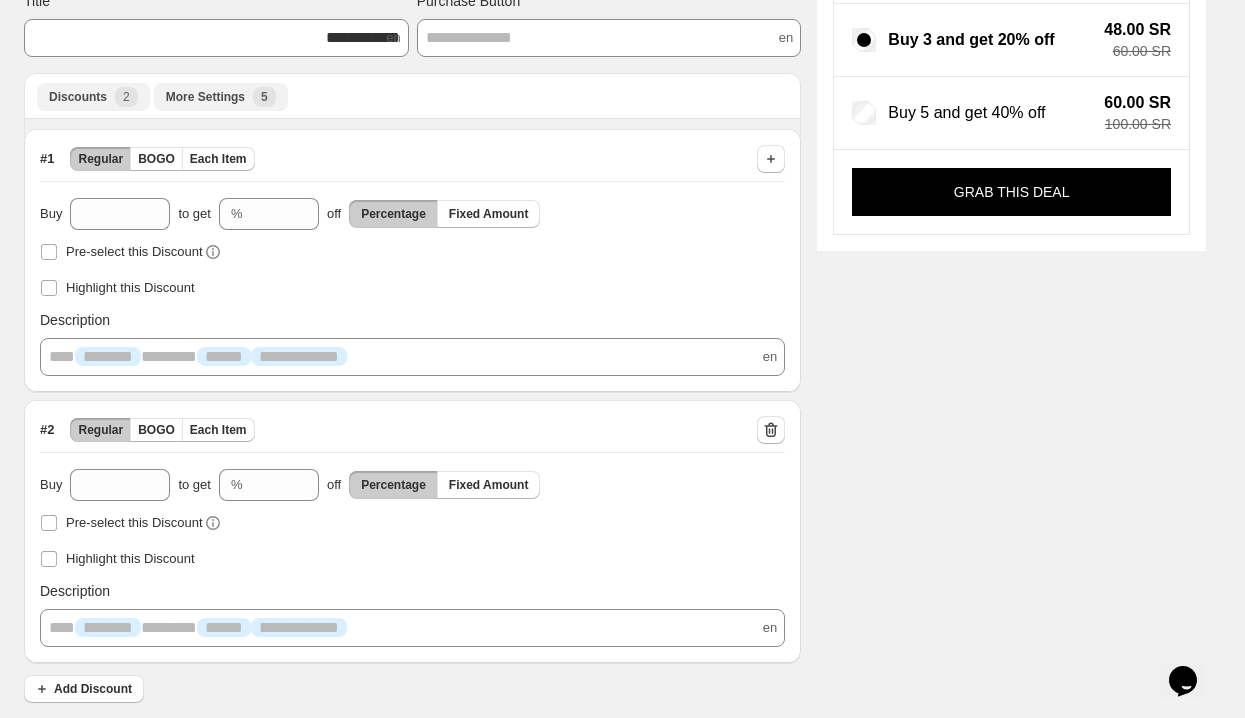click on "More Settings" at bounding box center [205, 97] 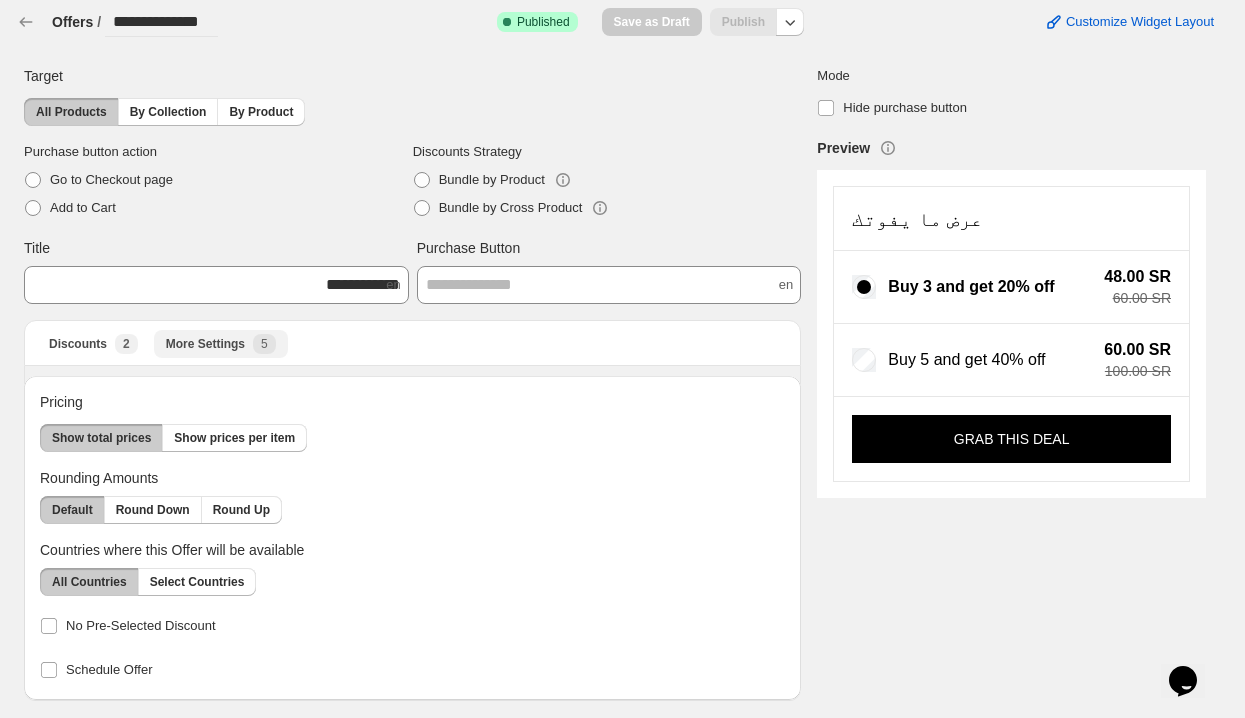 scroll, scrollTop: 1, scrollLeft: 0, axis: vertical 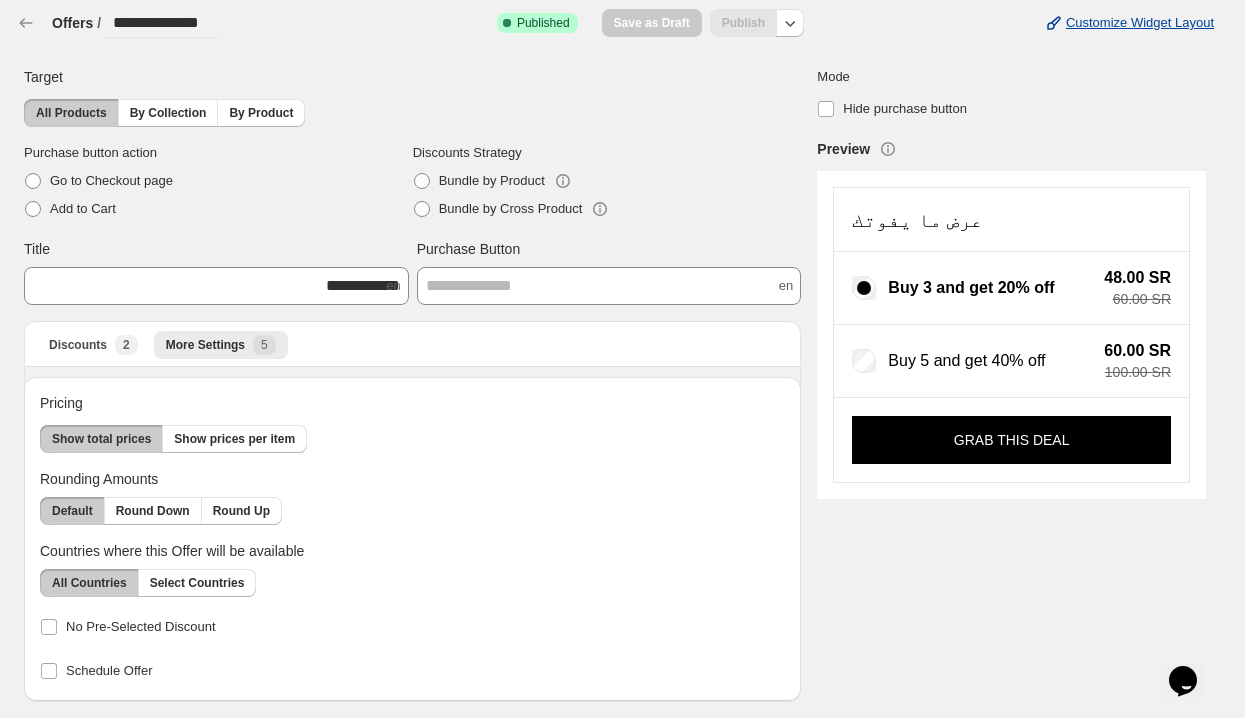 click on "Customize Widget Layout" at bounding box center [1140, 23] 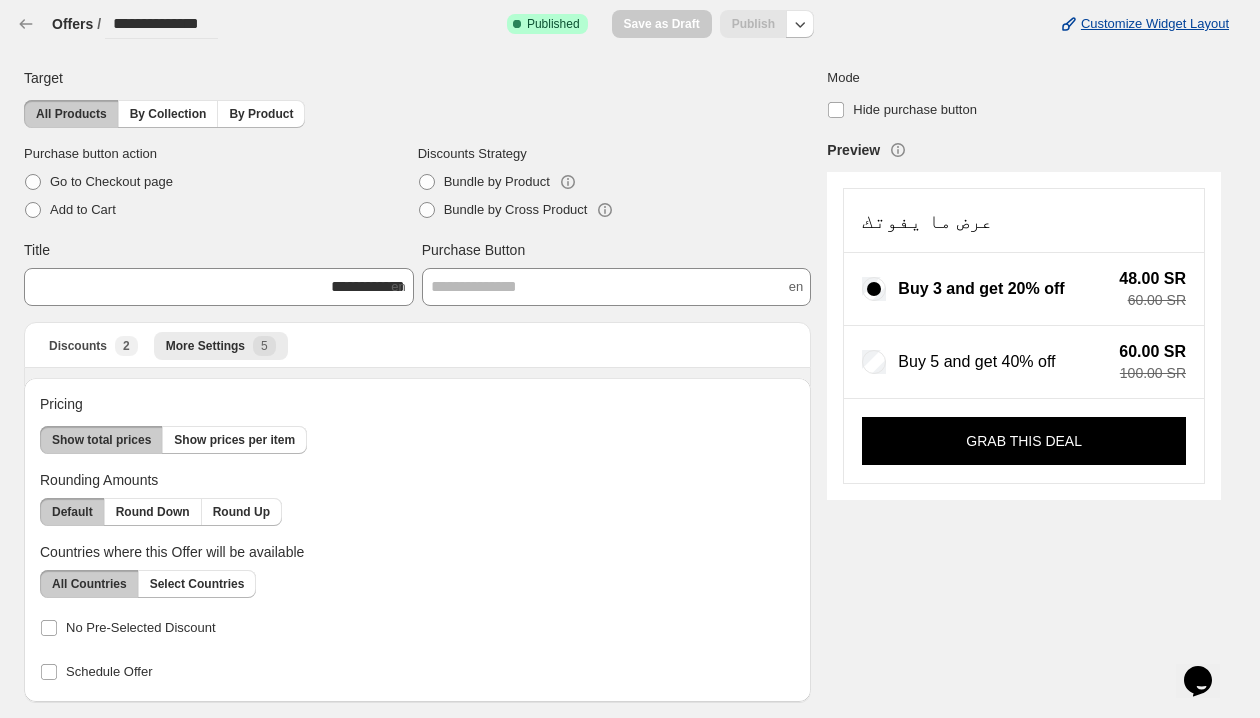 select on "*******" 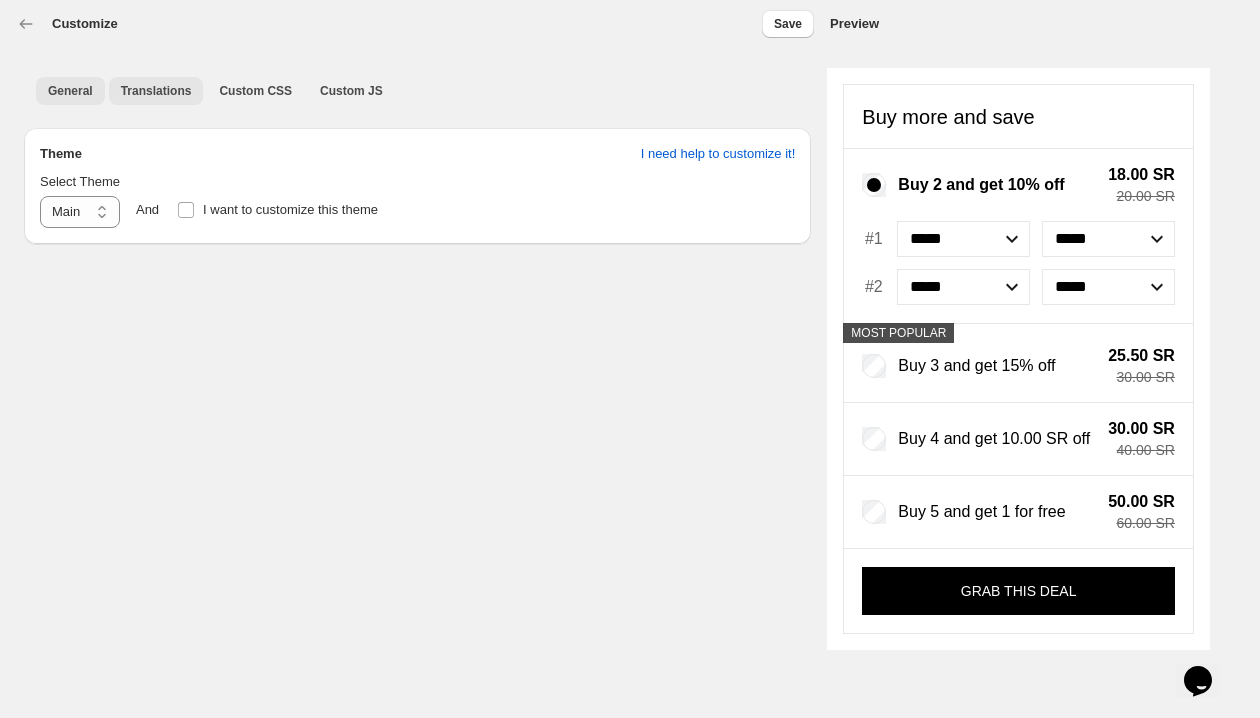 click on "Translations" at bounding box center (156, 91) 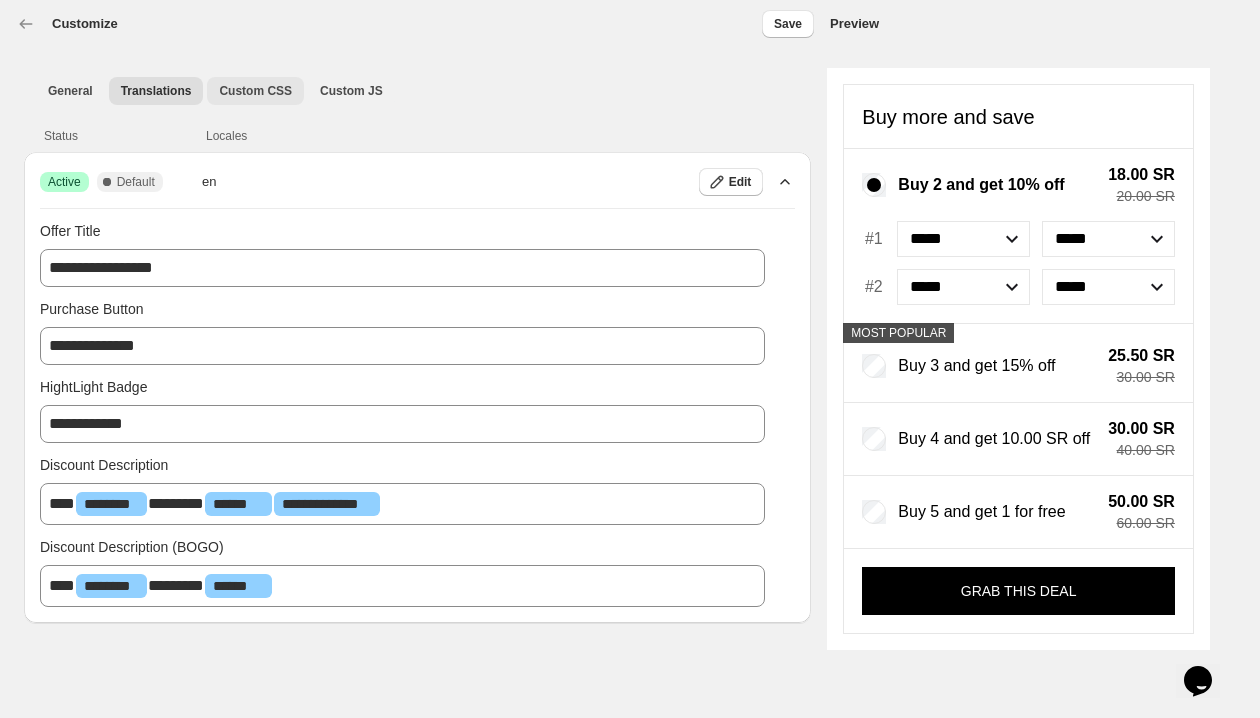 click on "Custom CSS" at bounding box center [255, 91] 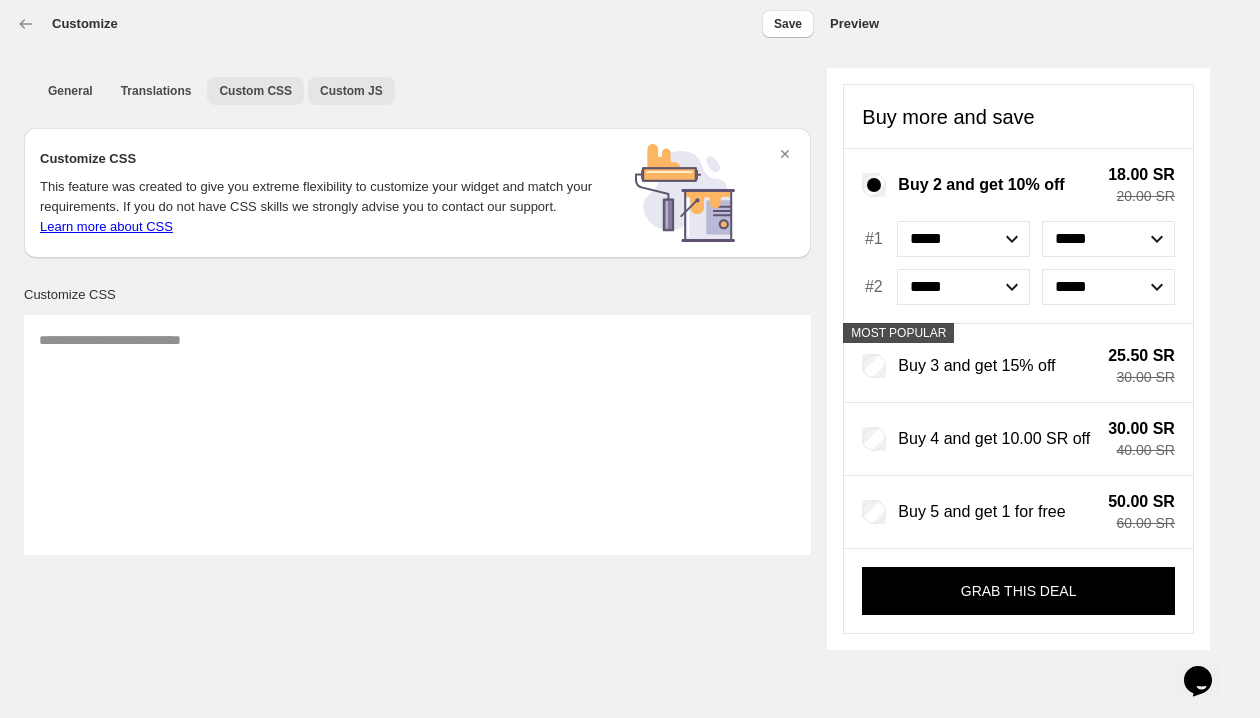 click on "Custom JS" at bounding box center (351, 91) 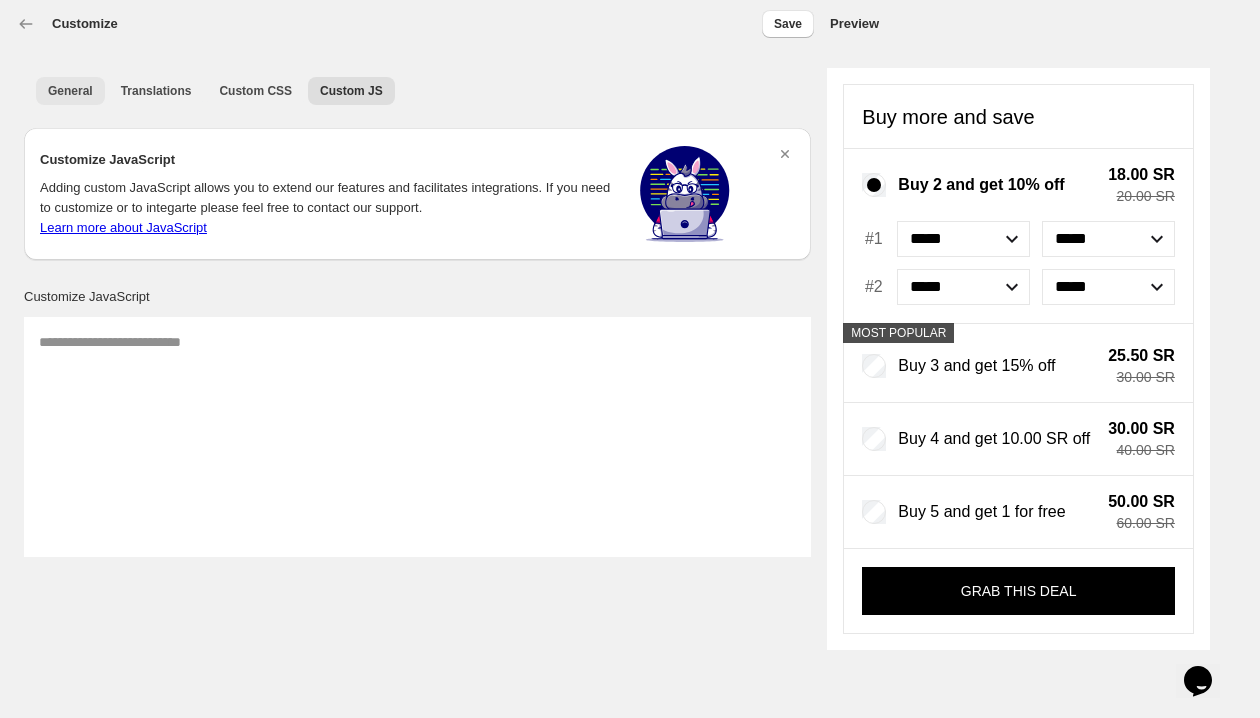 click on "General" at bounding box center (70, 91) 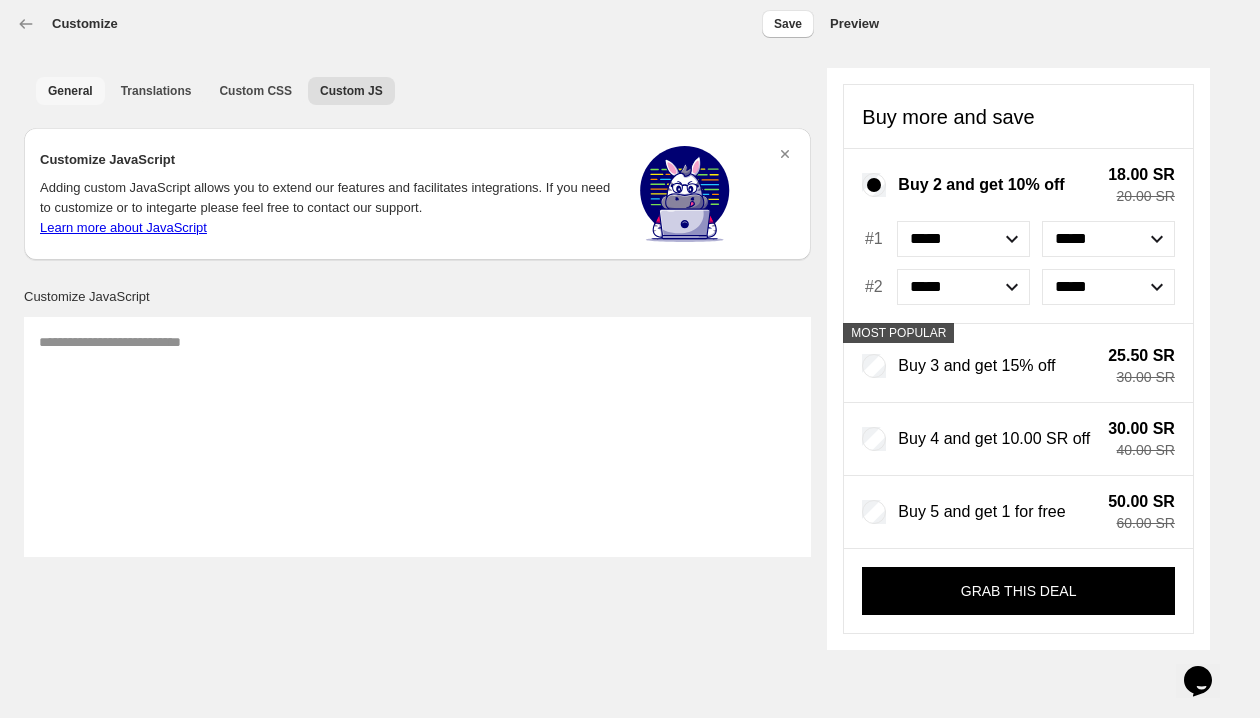 select on "*******" 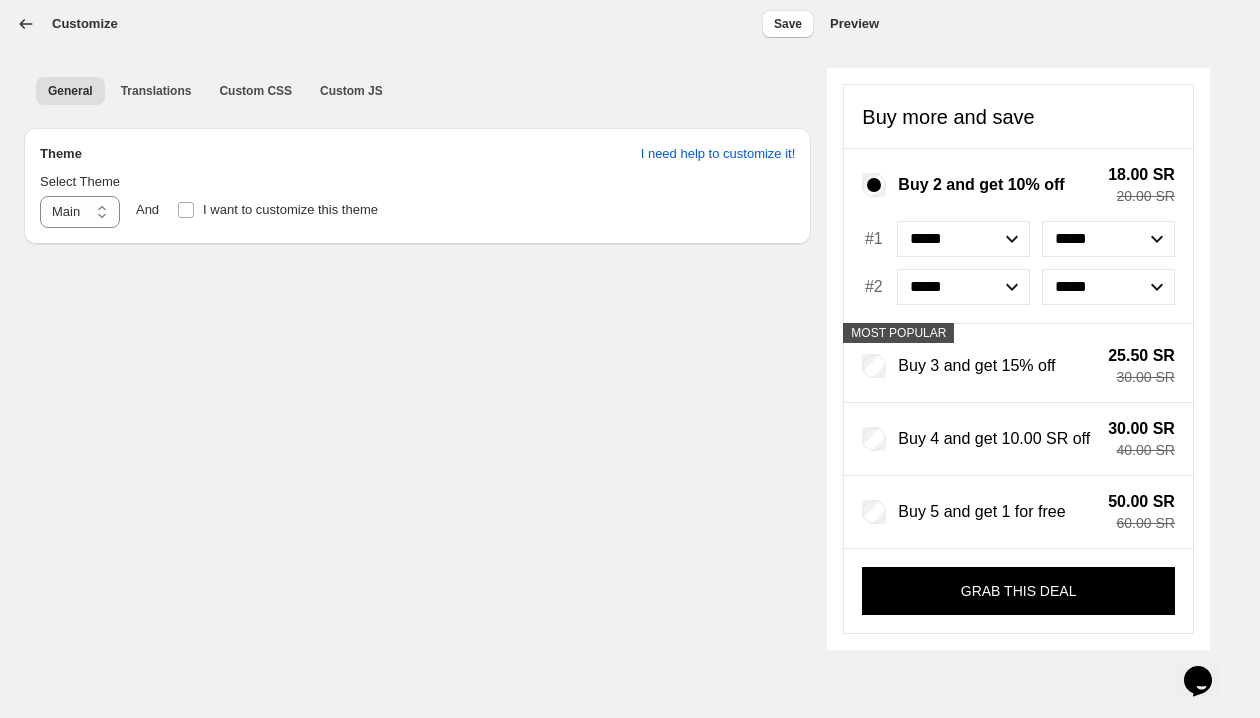 click 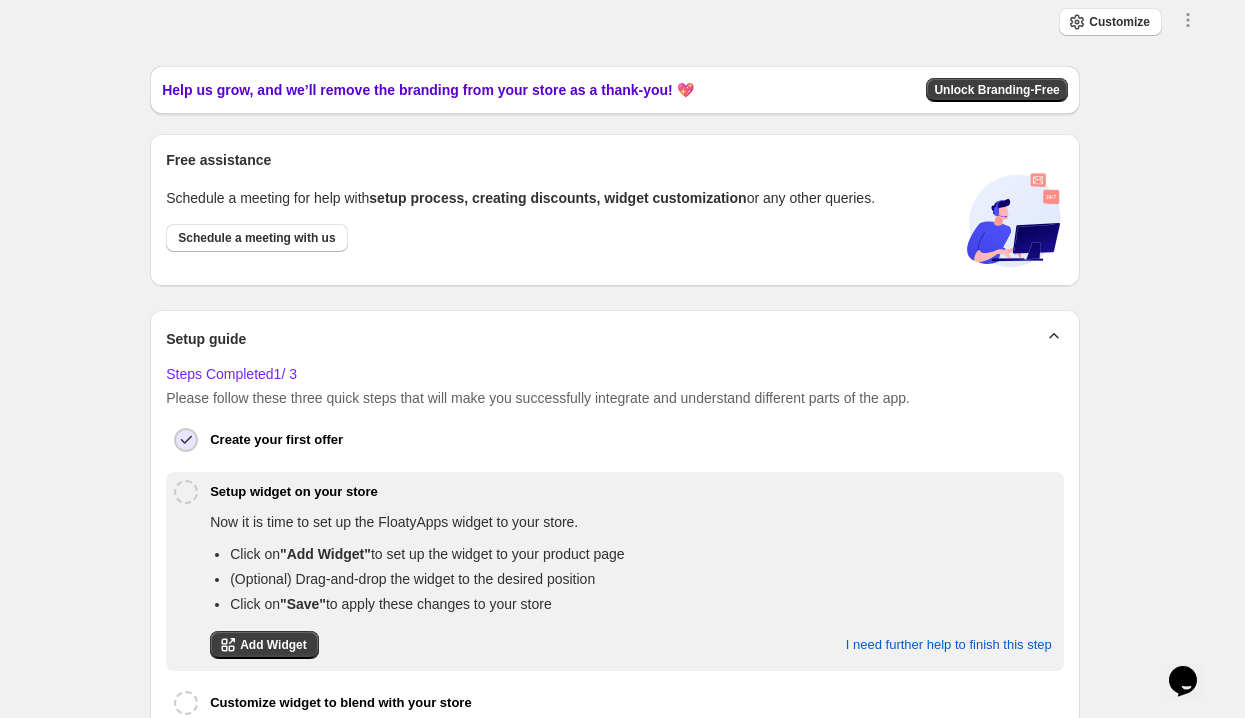 scroll, scrollTop: 256, scrollLeft: 0, axis: vertical 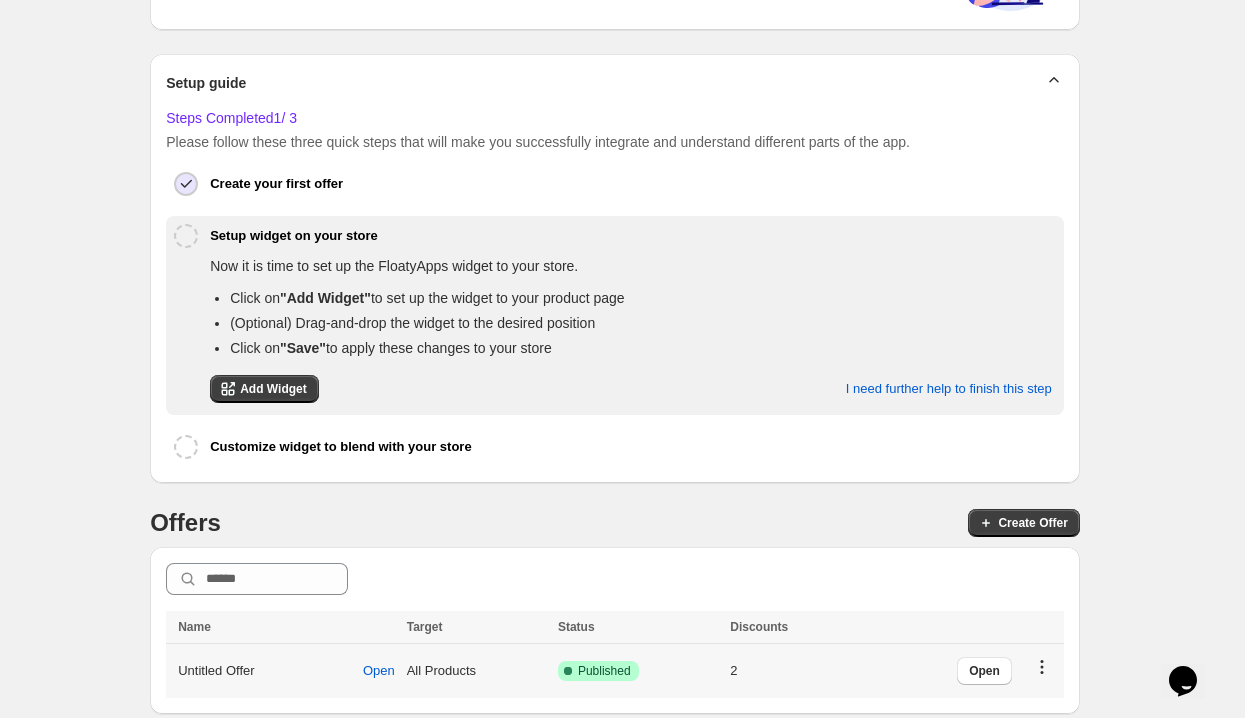 click 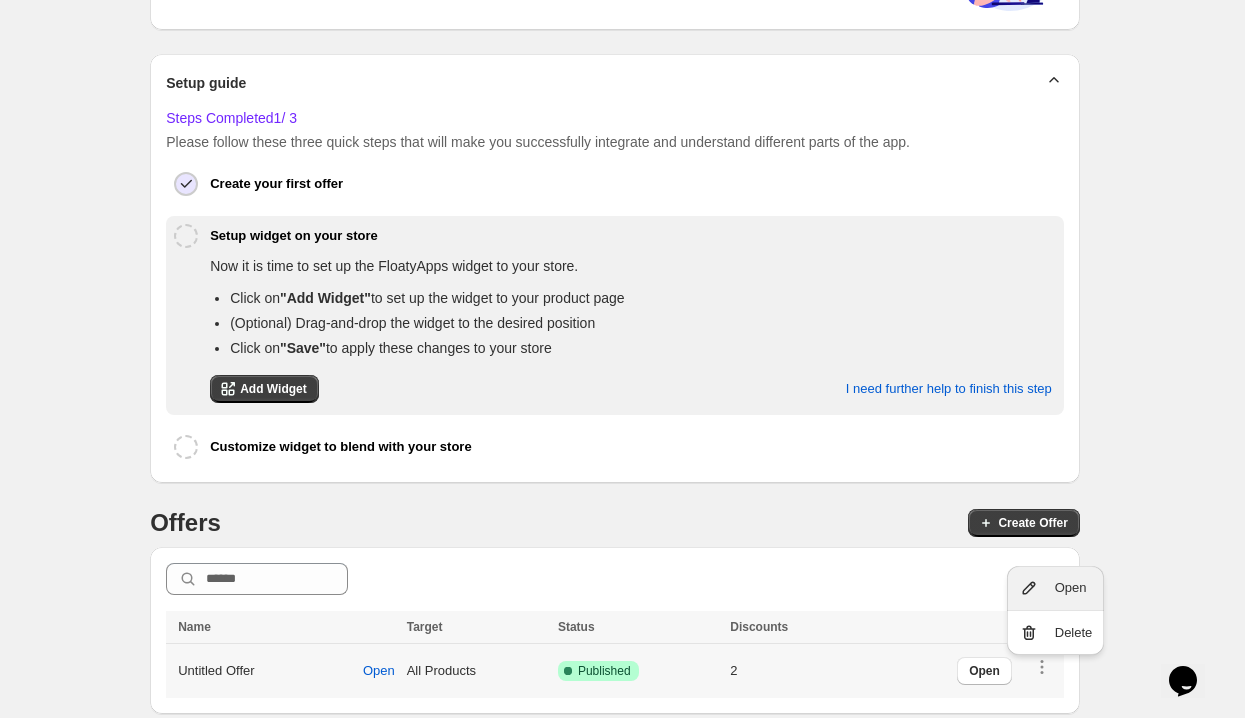 click on "Open" at bounding box center [1056, 588] 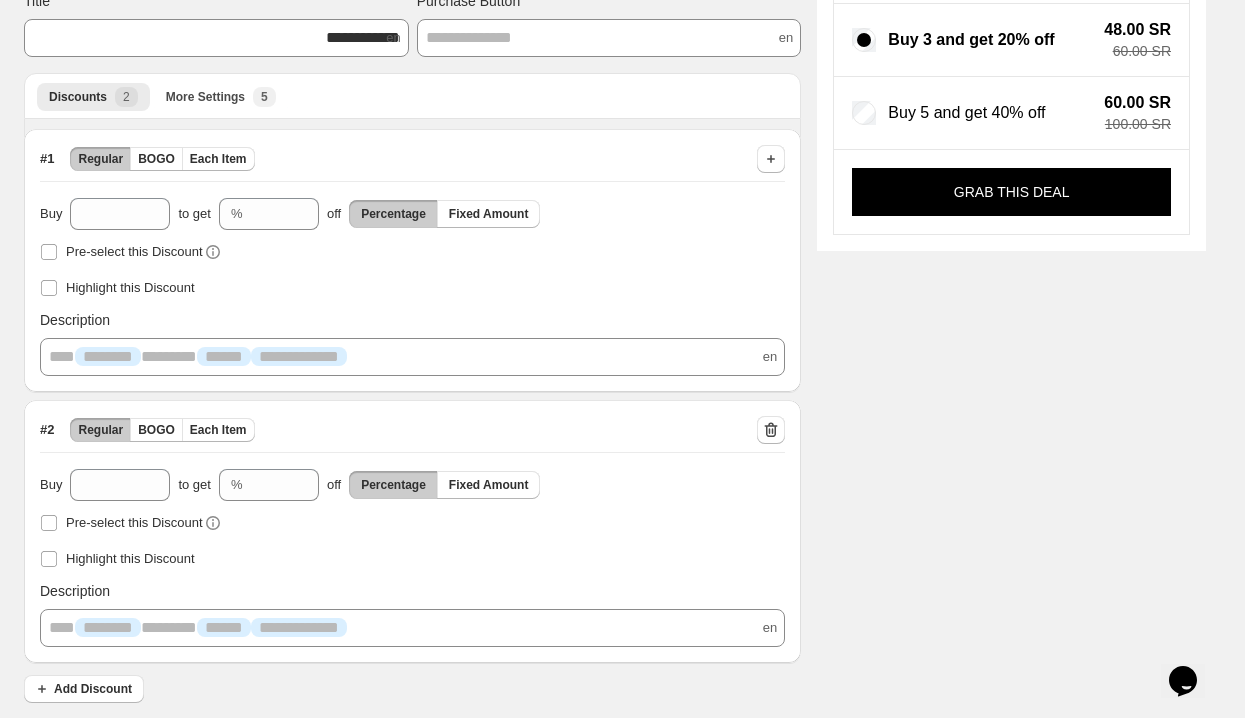 scroll, scrollTop: 0, scrollLeft: 0, axis: both 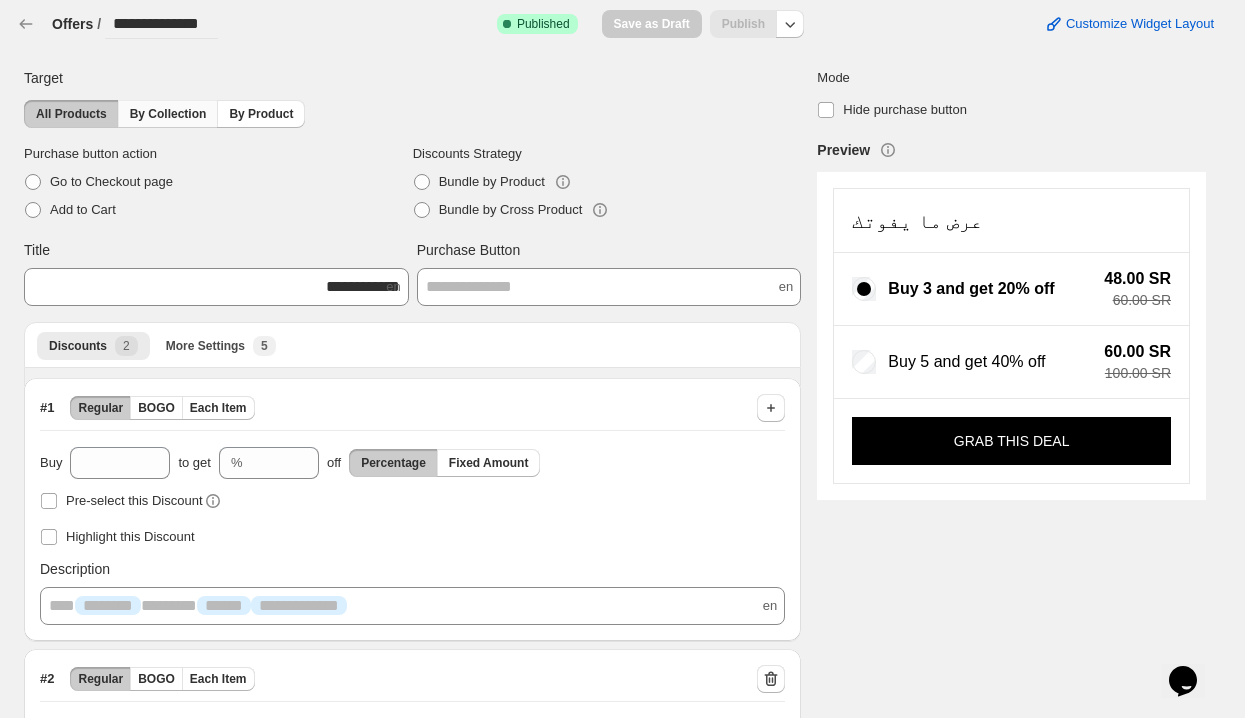 click on "By Collection" at bounding box center (168, 114) 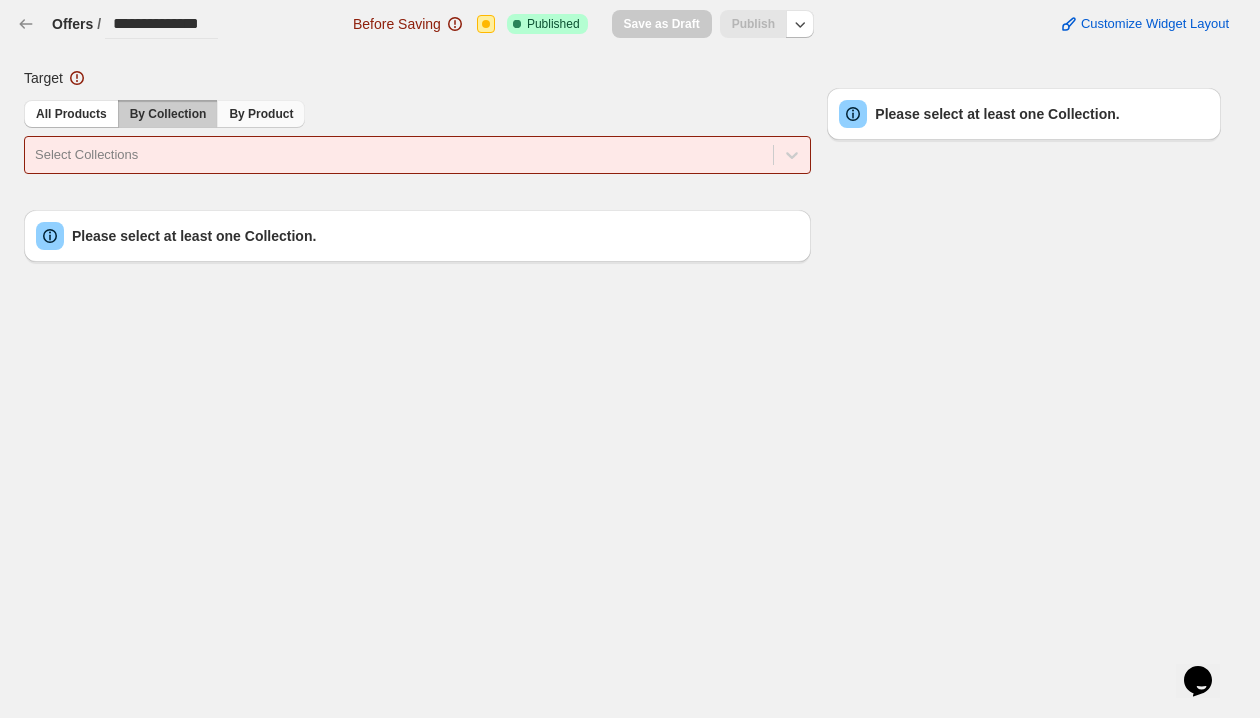 click on "By Product" at bounding box center [261, 114] 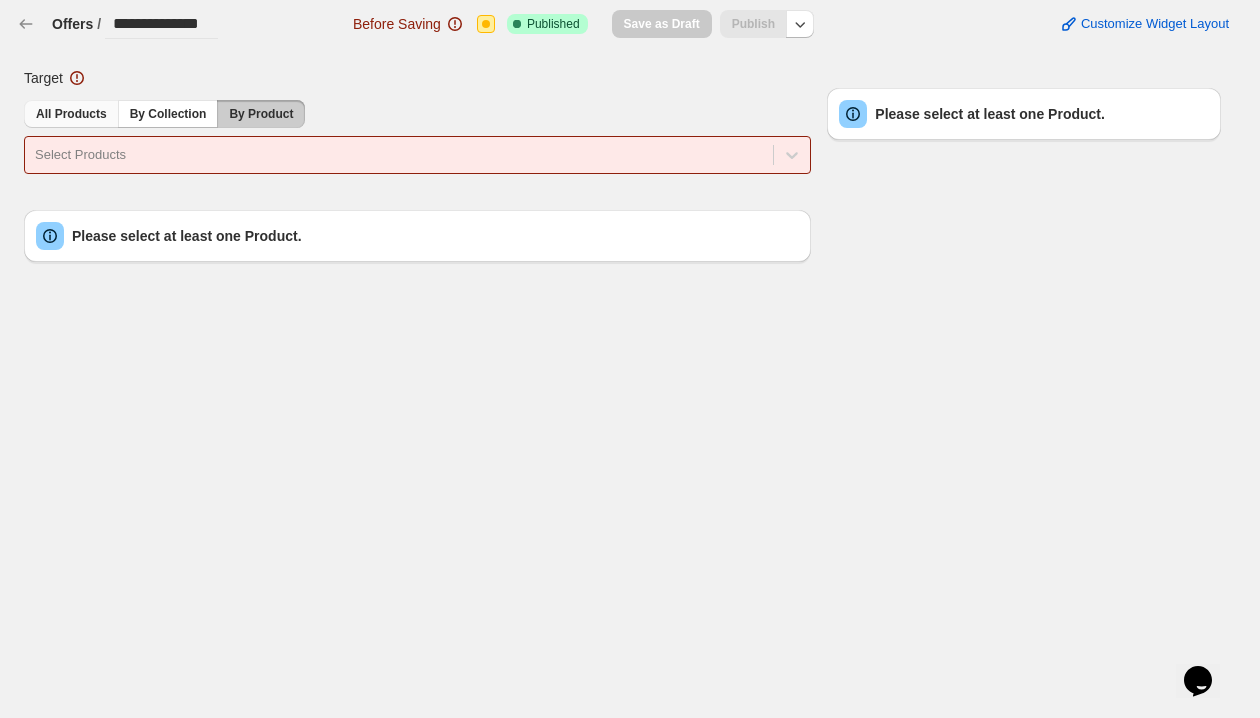 click on "All Products" at bounding box center (71, 114) 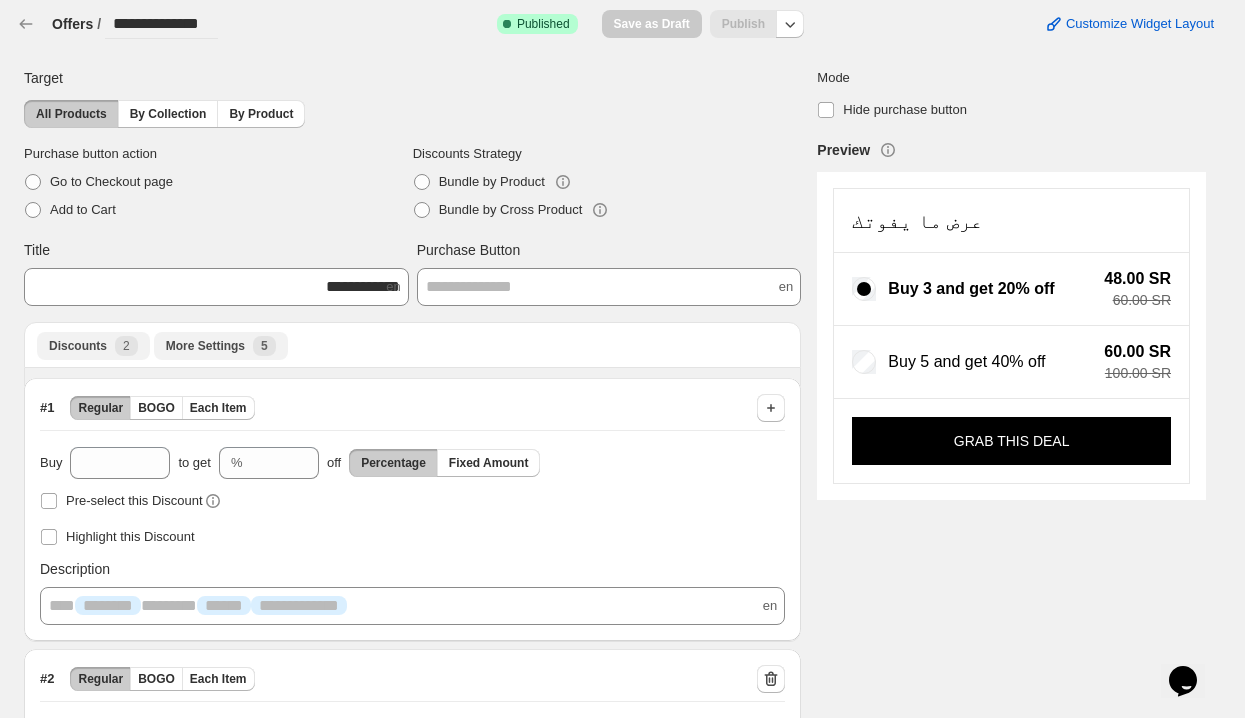 click on "More Settings New 5" at bounding box center (221, 346) 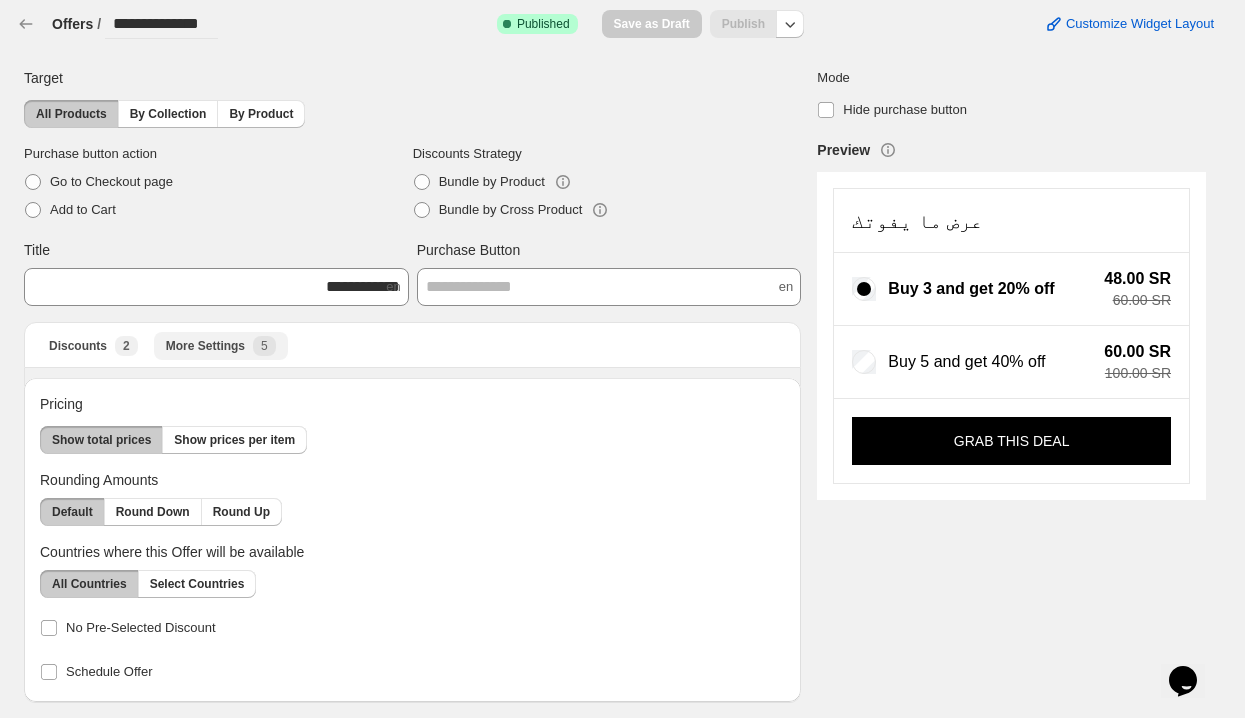 scroll, scrollTop: 1, scrollLeft: 0, axis: vertical 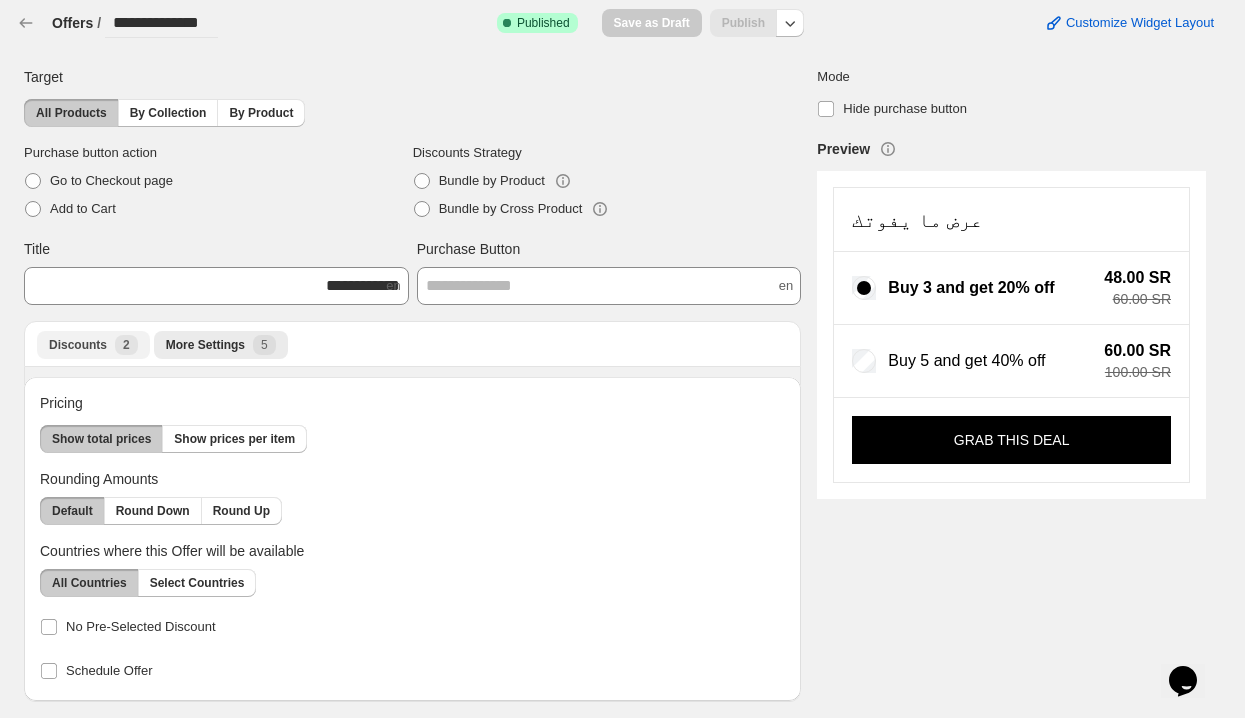 click on "New 2" at bounding box center [126, 345] 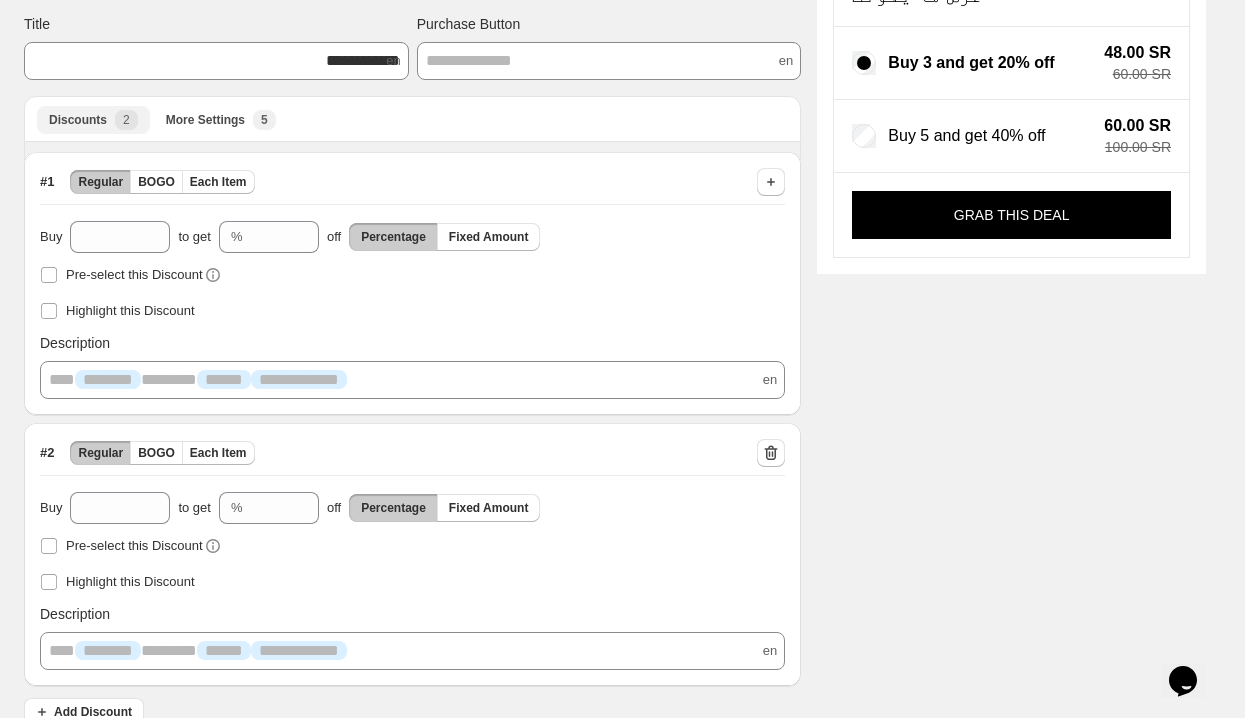 scroll, scrollTop: 249, scrollLeft: 0, axis: vertical 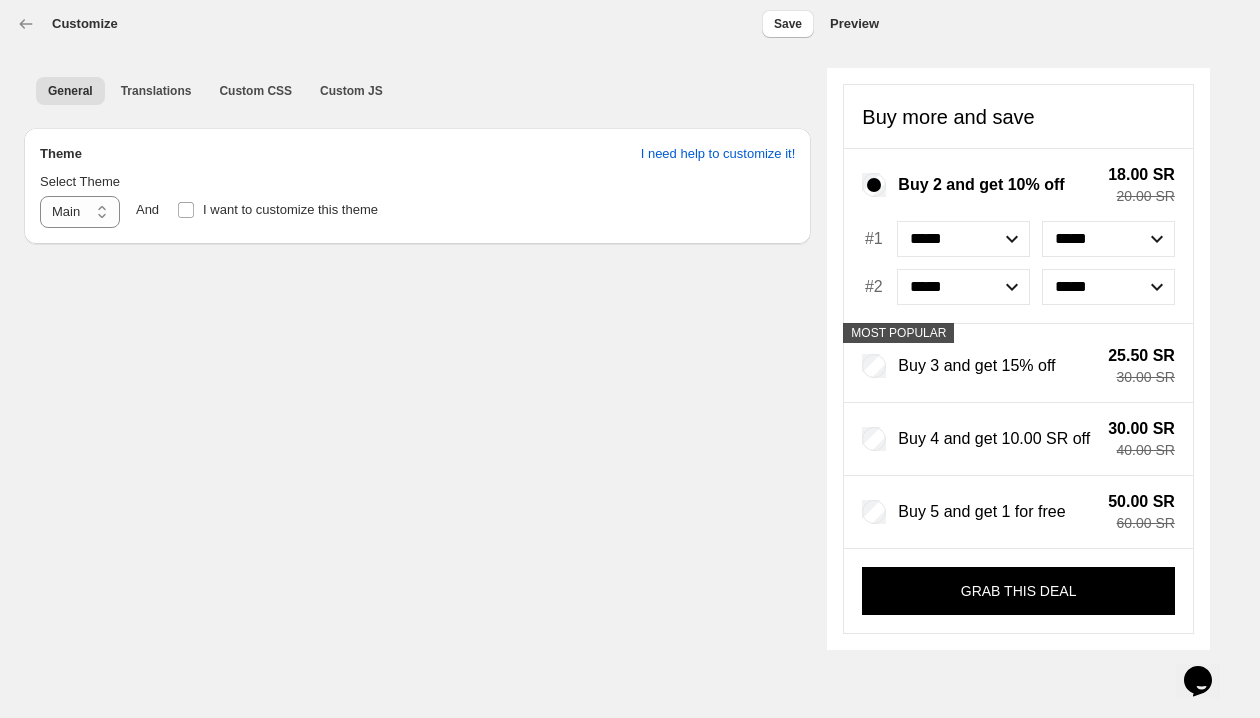 click on "MOST POPULAR Buy 3 and get 15% off 25.50 SR 30.00 SR" at bounding box center [1018, 362] 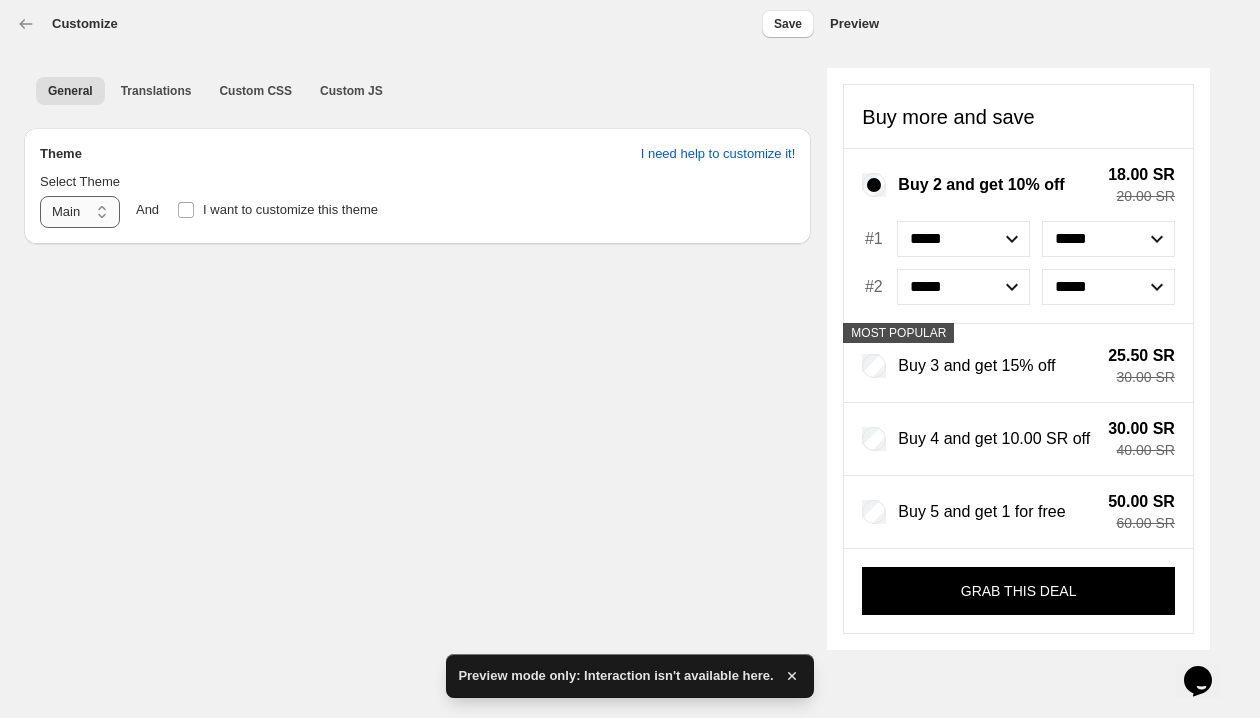 click on "**********" at bounding box center [80, 212] 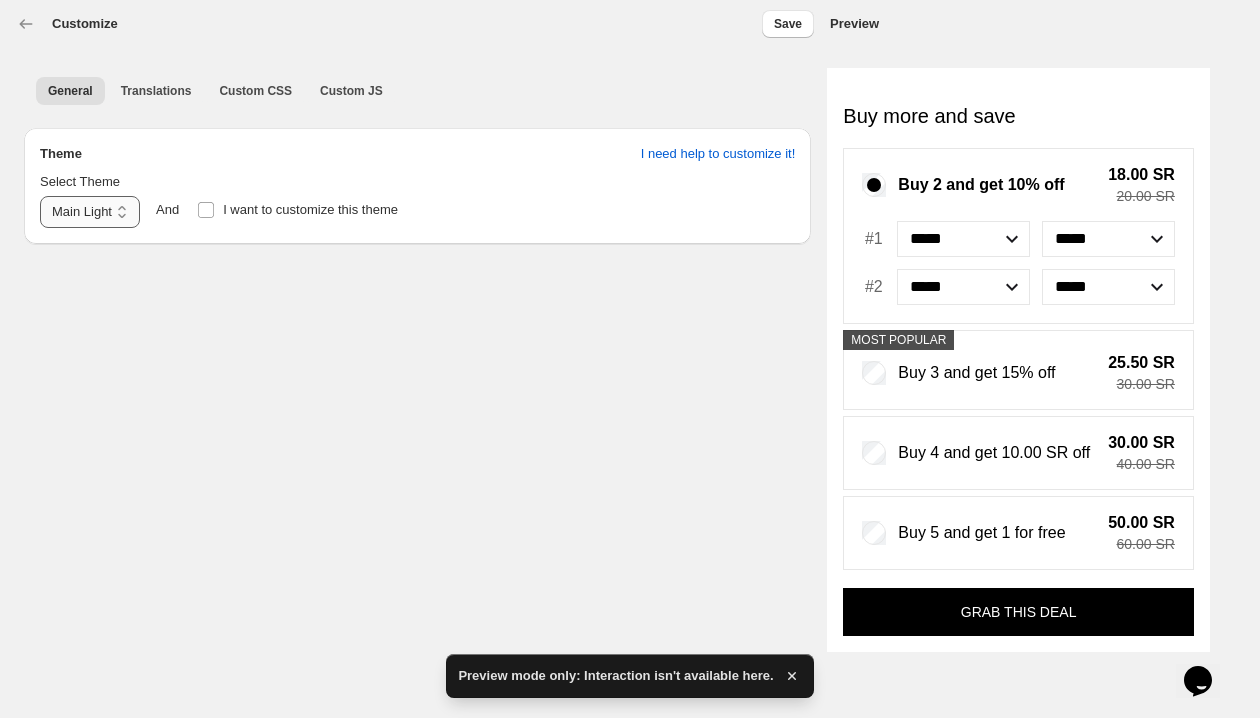 click on "**********" at bounding box center [90, 212] 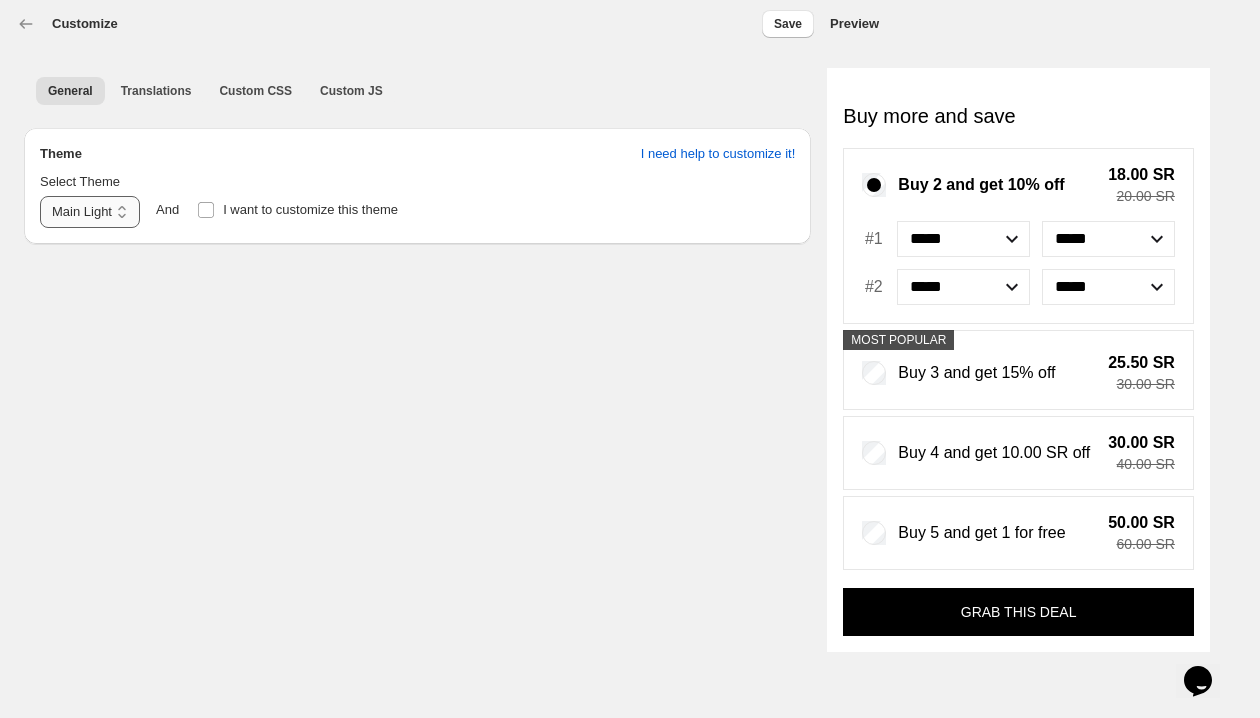 click on "**********" at bounding box center (90, 212) 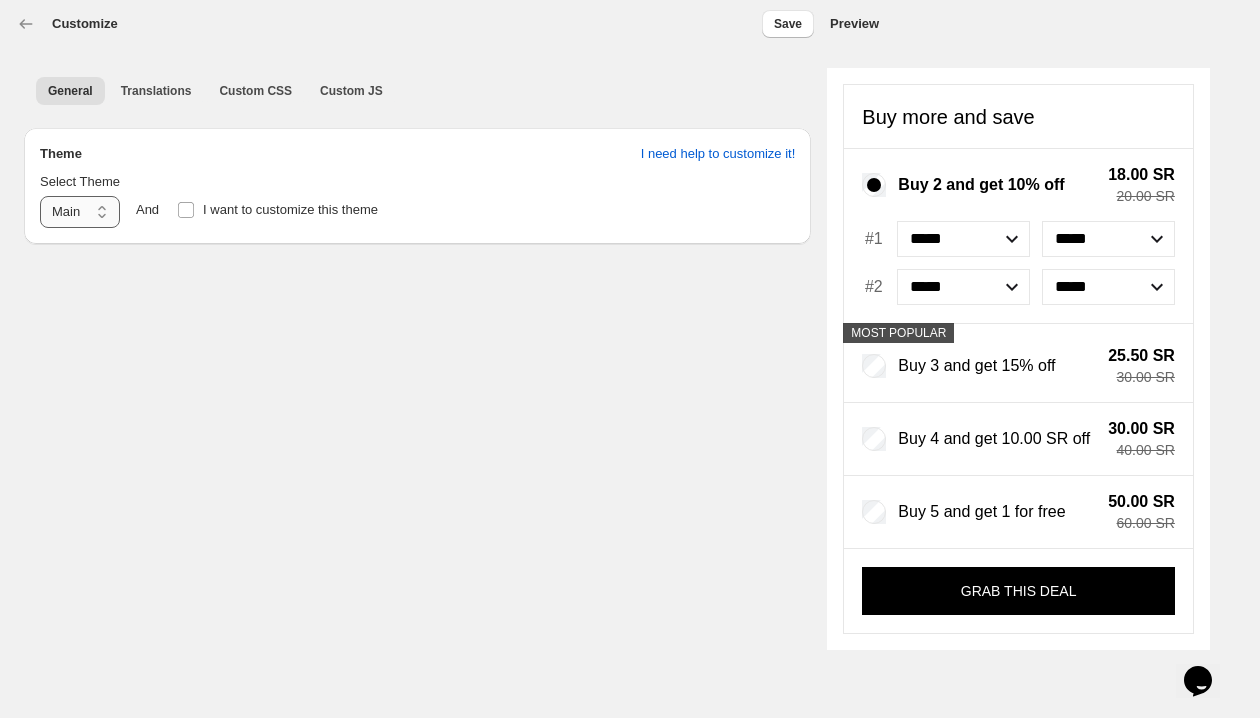 click on "**********" at bounding box center [80, 212] 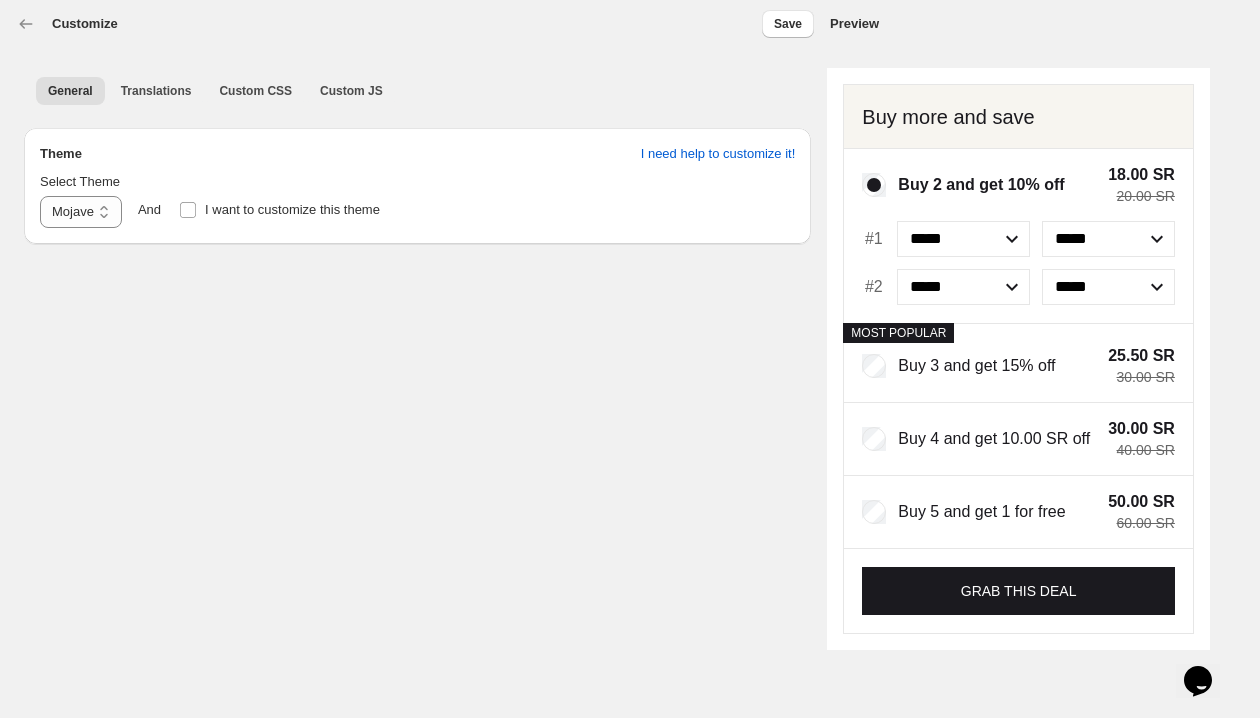 click on "**********" at bounding box center [417, 186] 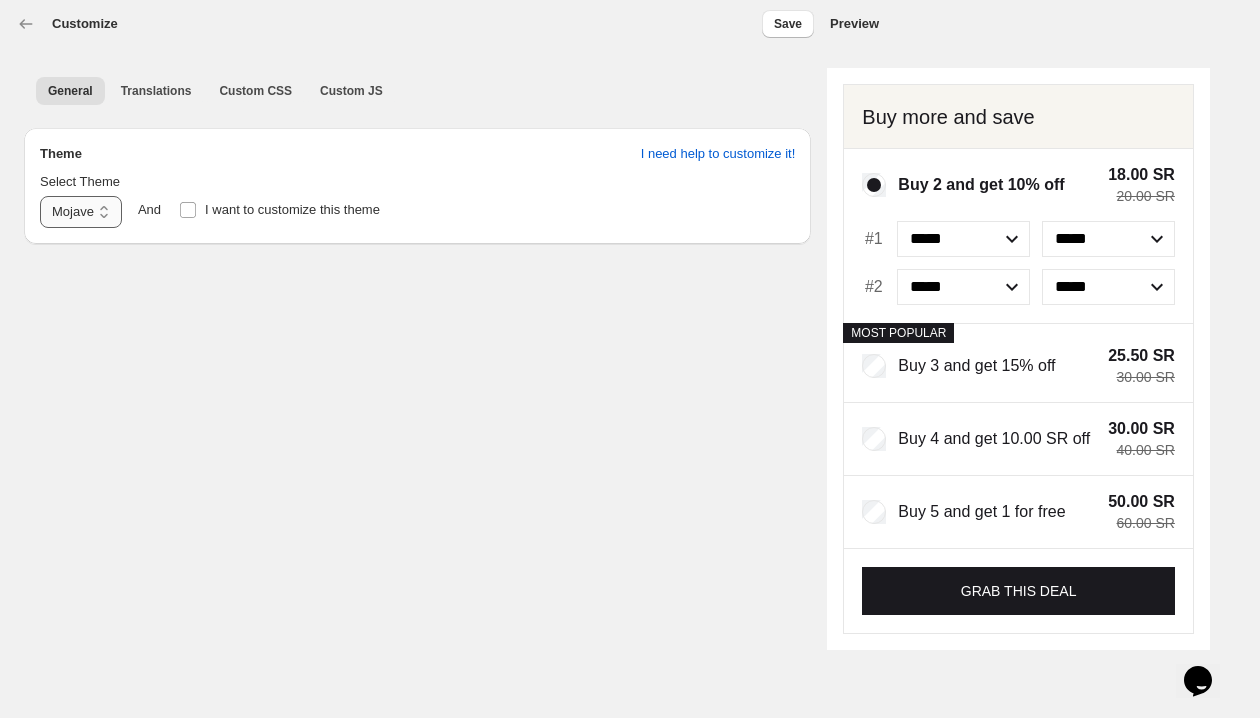 drag, startPoint x: 93, startPoint y: 211, endPoint x: 95, endPoint y: 221, distance: 10.198039 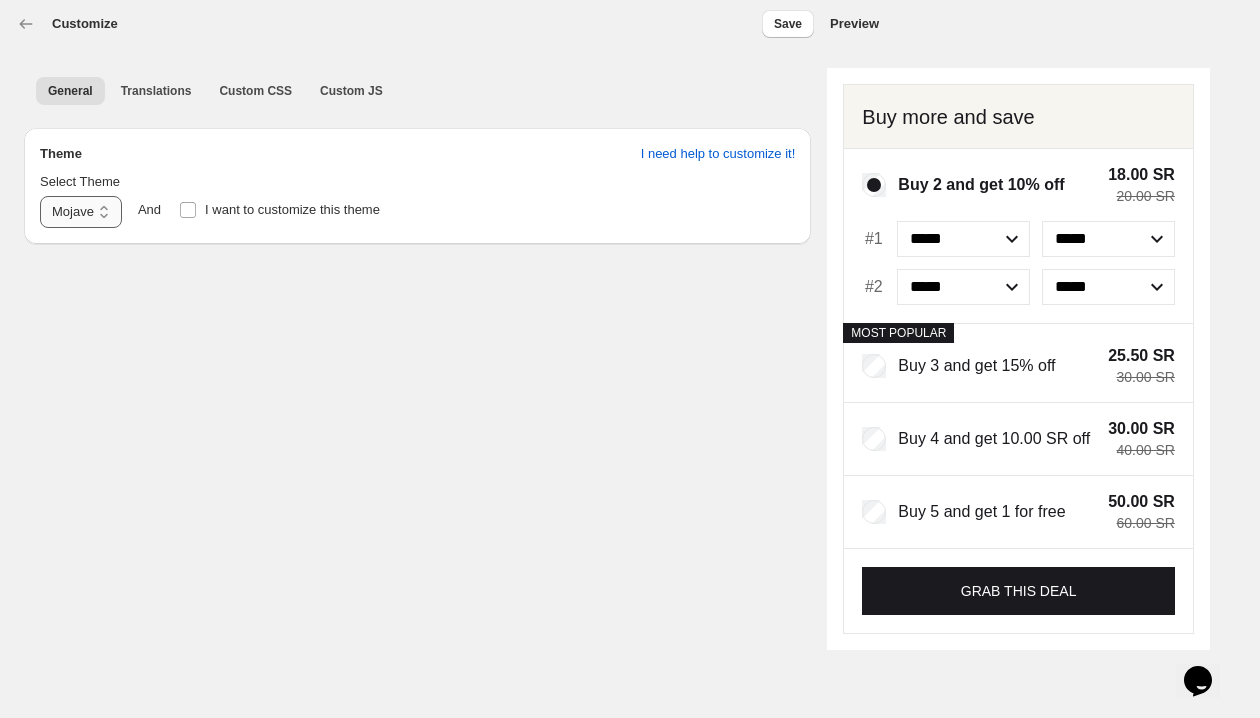 click on "**********" at bounding box center [81, 212] 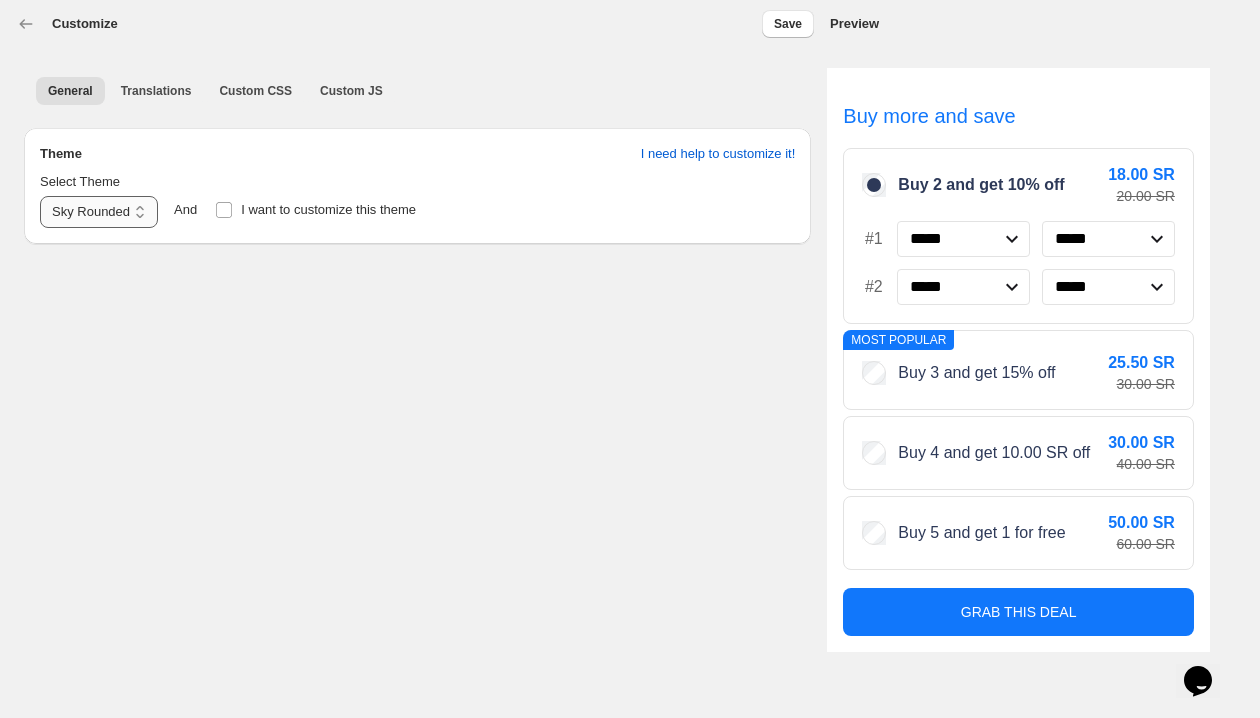 click on "**********" at bounding box center [99, 212] 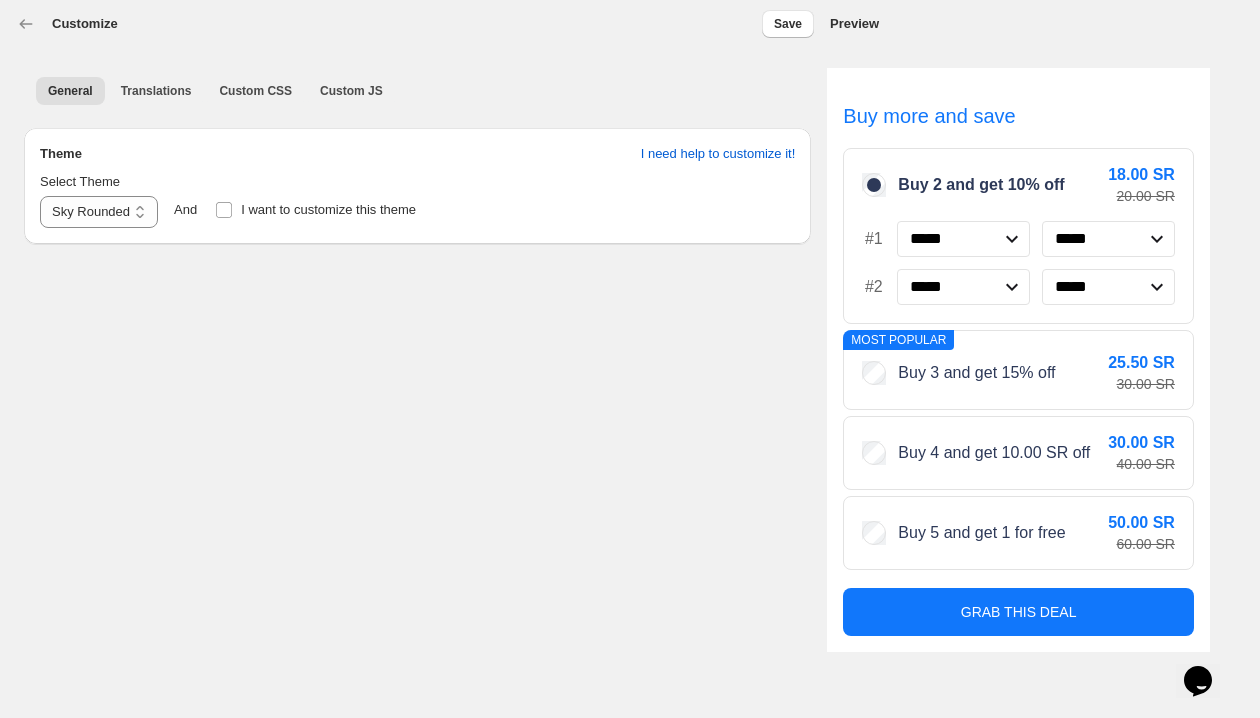 click on "**********" at bounding box center [99, 212] 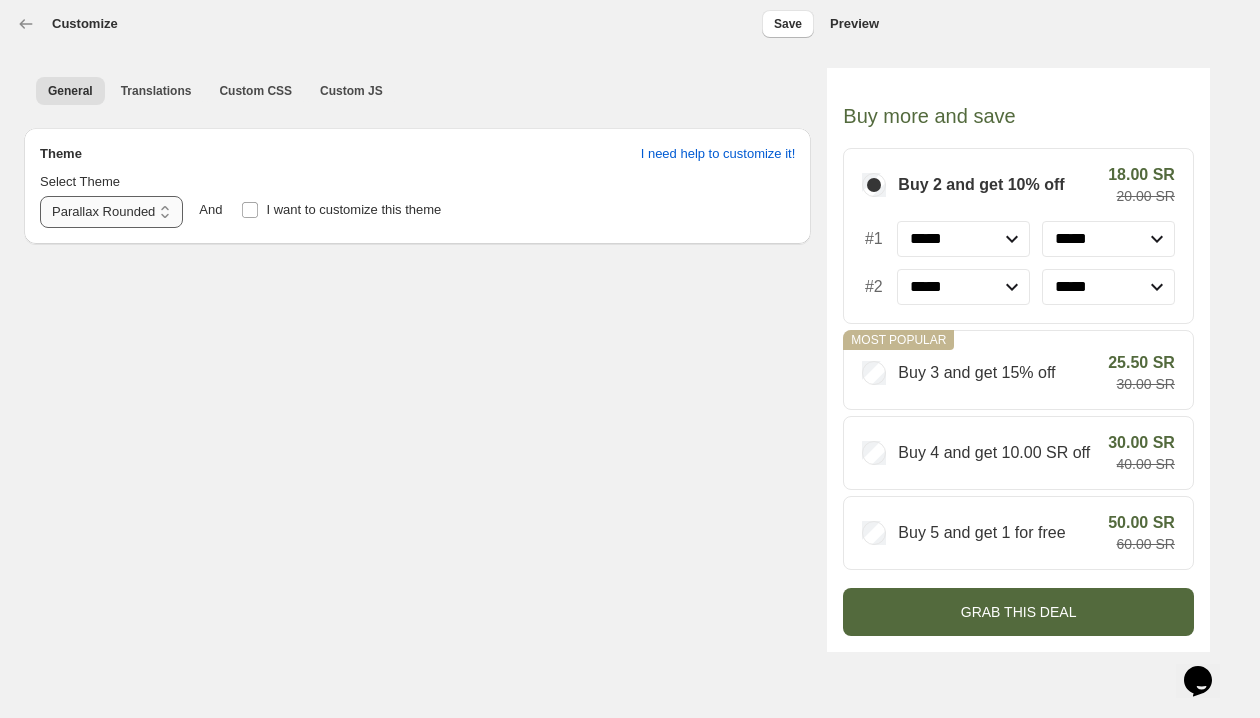 drag, startPoint x: 136, startPoint y: 208, endPoint x: 136, endPoint y: 223, distance: 15 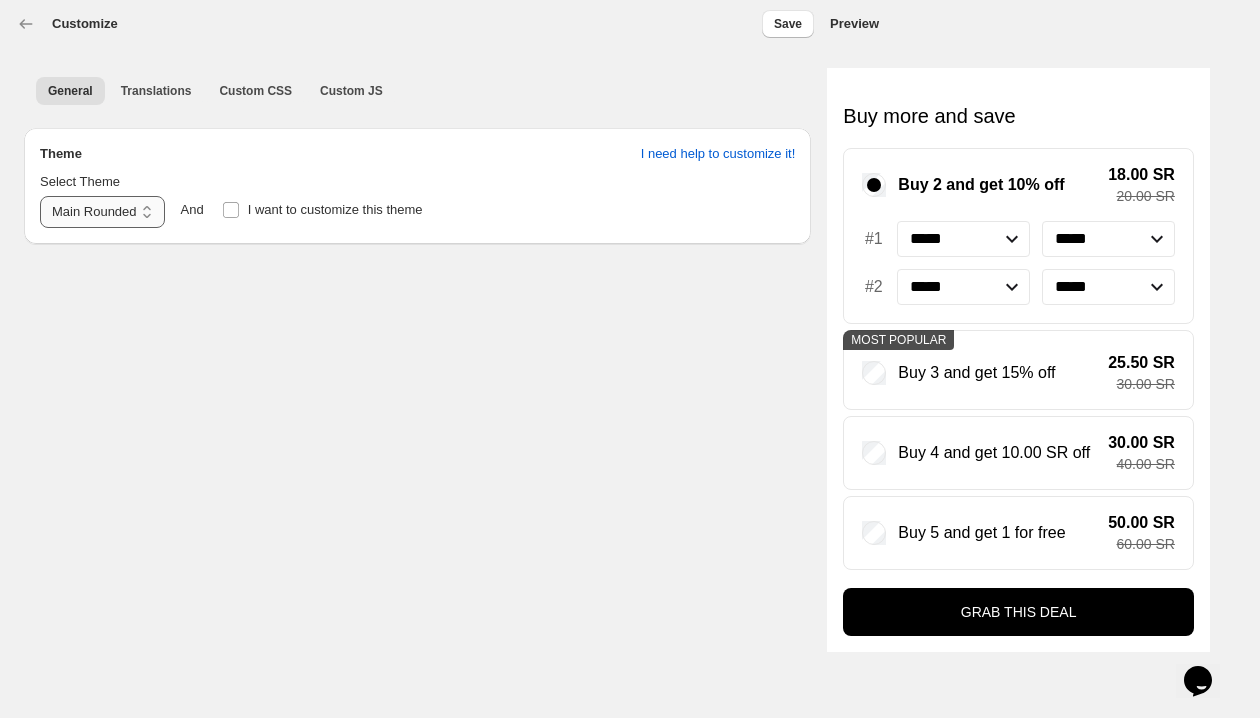 click on "**********" at bounding box center [102, 212] 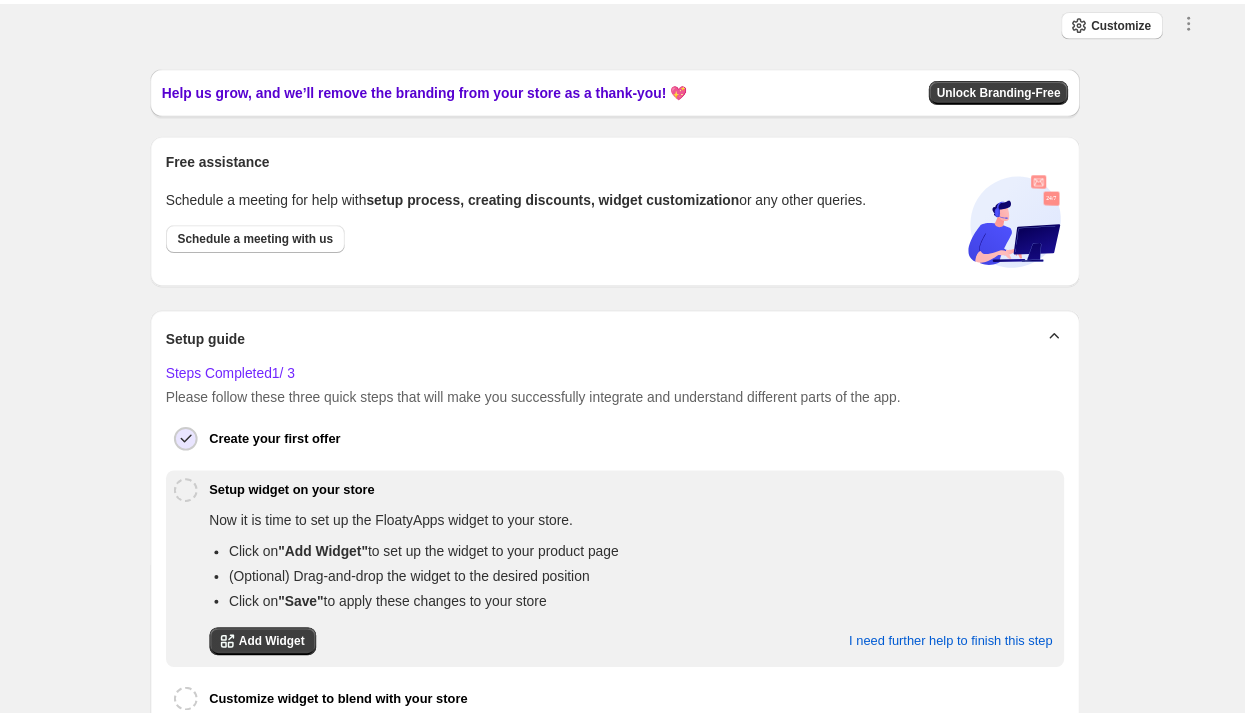 scroll, scrollTop: 0, scrollLeft: 0, axis: both 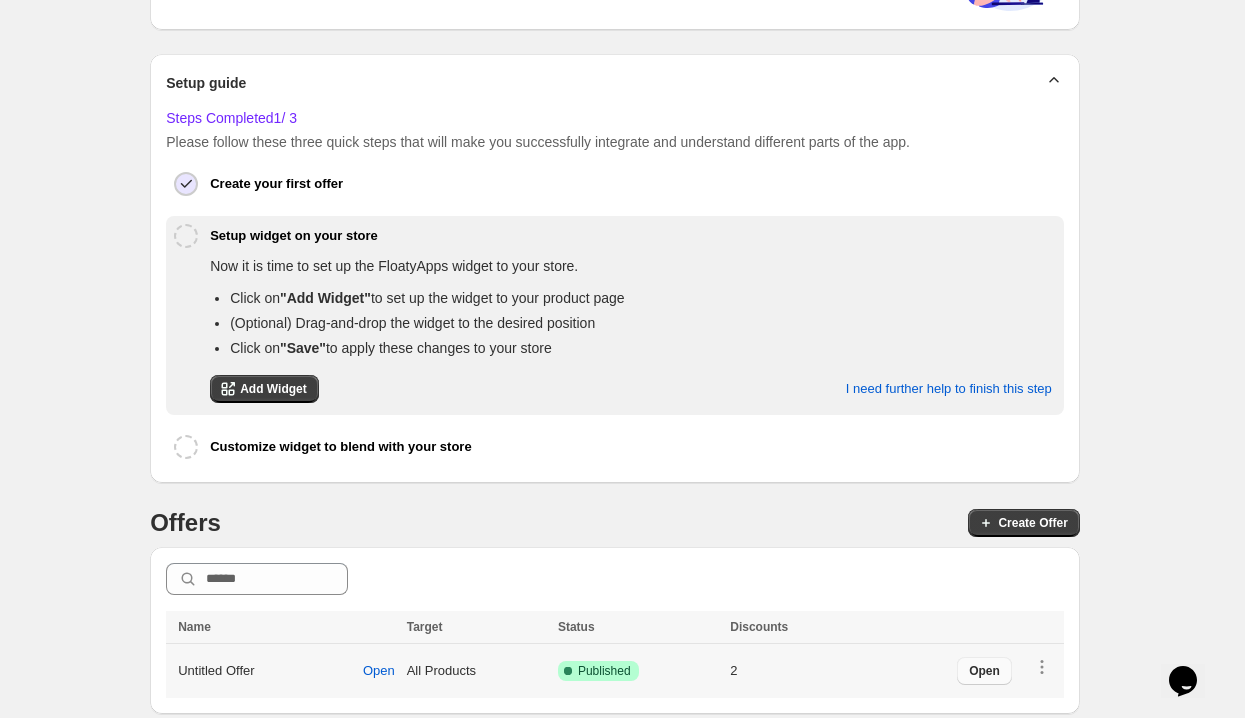 click on "Open" at bounding box center (984, 671) 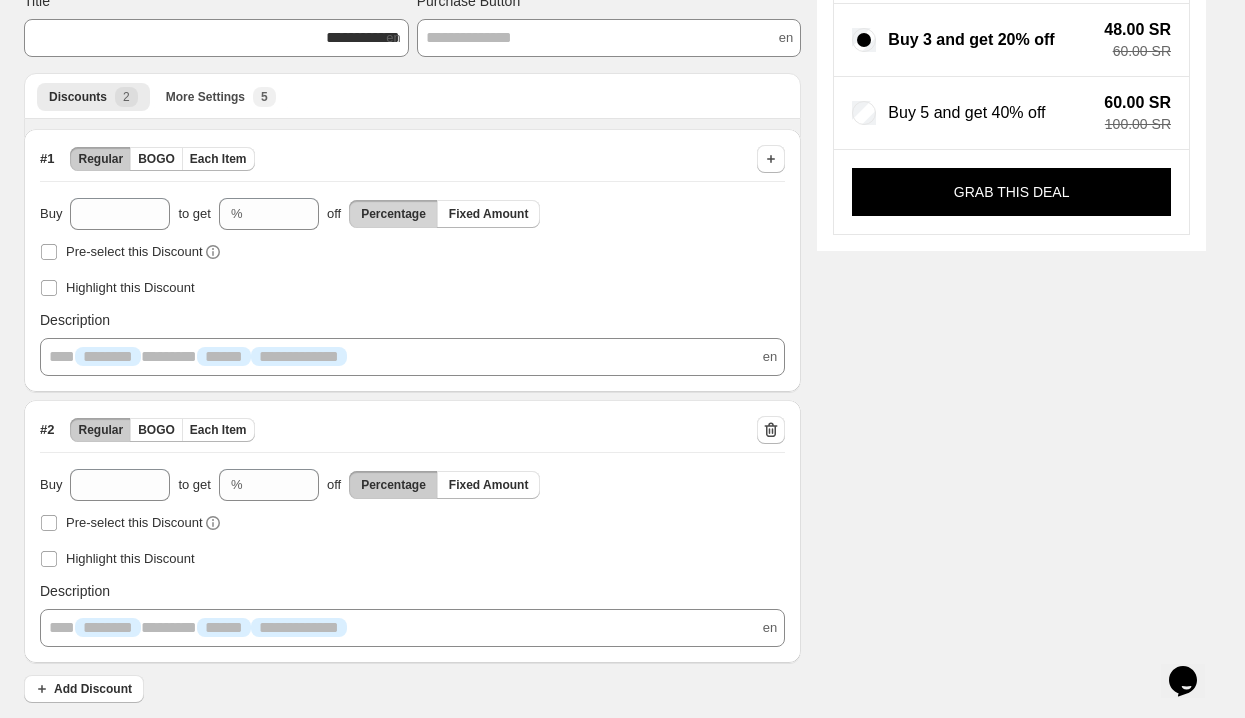 scroll, scrollTop: 0, scrollLeft: 0, axis: both 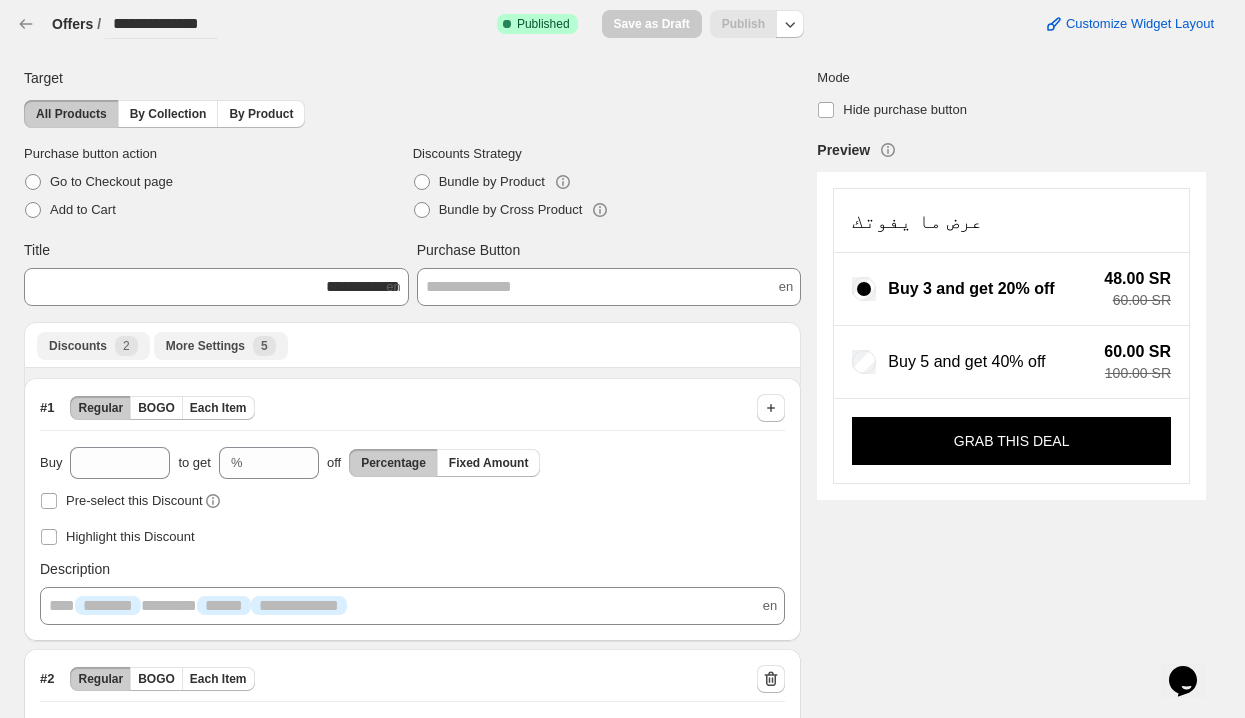 click on "More Settings" at bounding box center [205, 346] 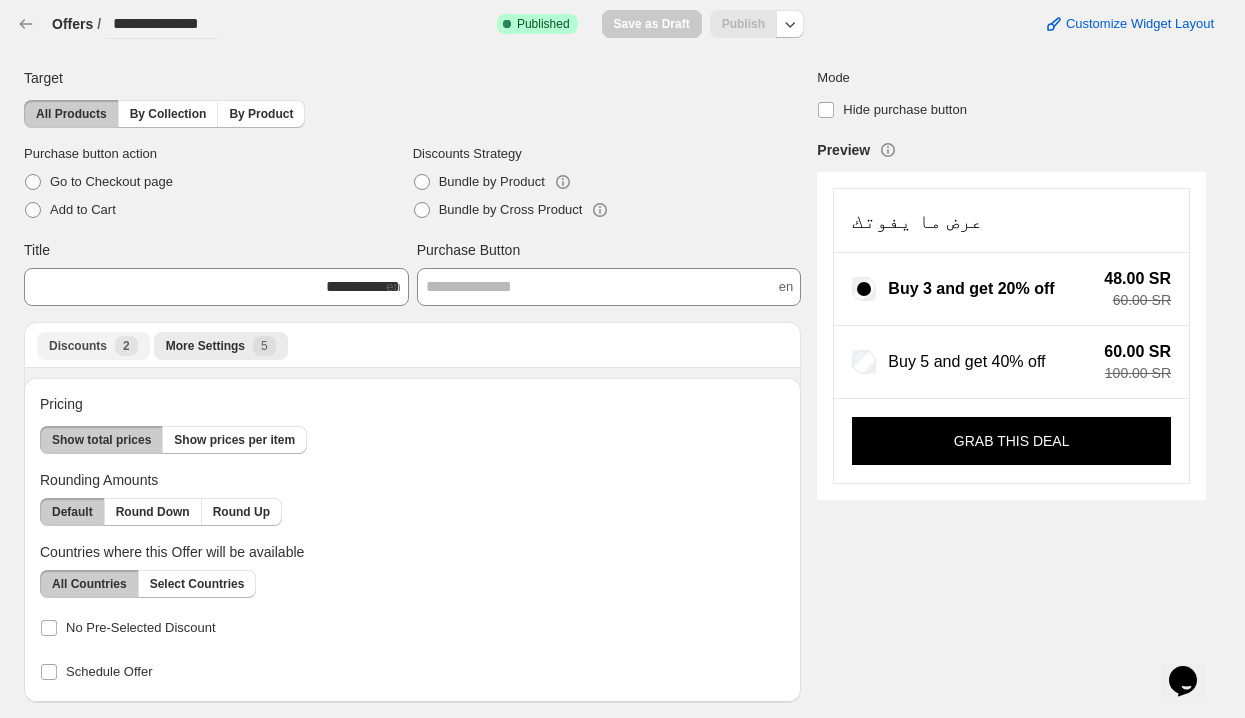 click on "Discounts New 2" at bounding box center [93, 346] 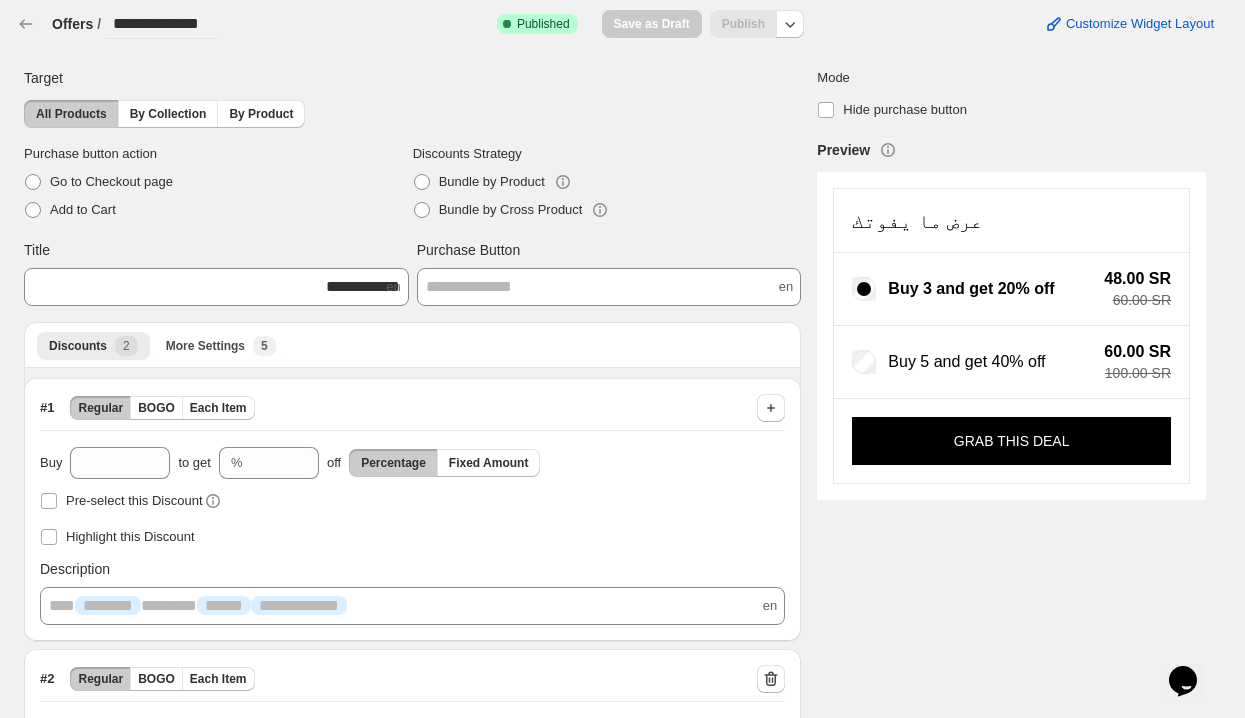 click on "Discounts More Settings More views Discounts 2 More Settings New 5 More views" at bounding box center (412, 345) 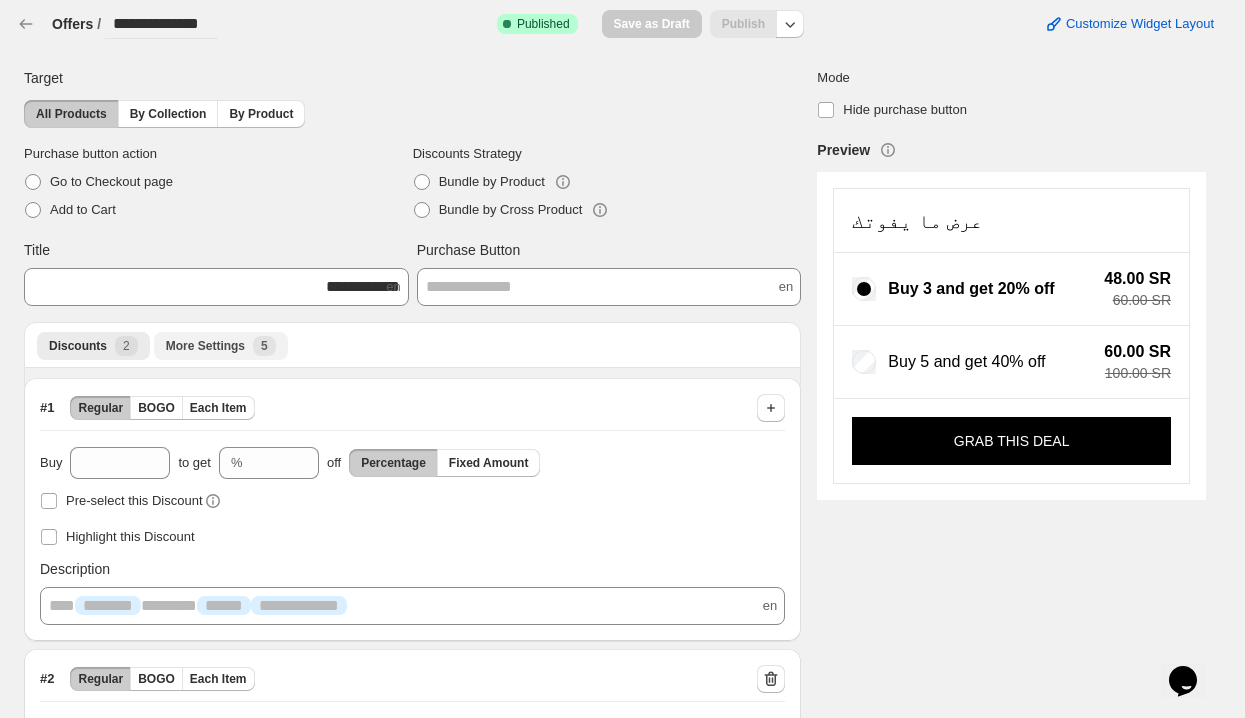click on "More Settings New 5" at bounding box center [221, 346] 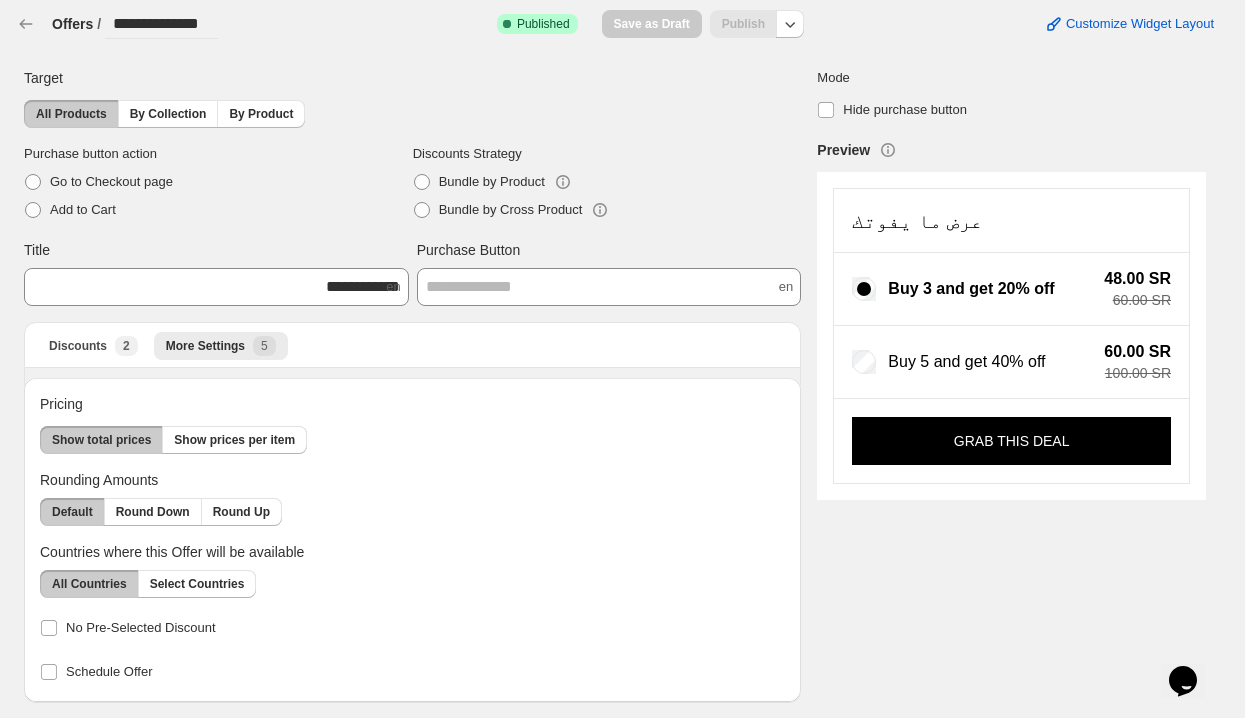 scroll, scrollTop: 1, scrollLeft: 0, axis: vertical 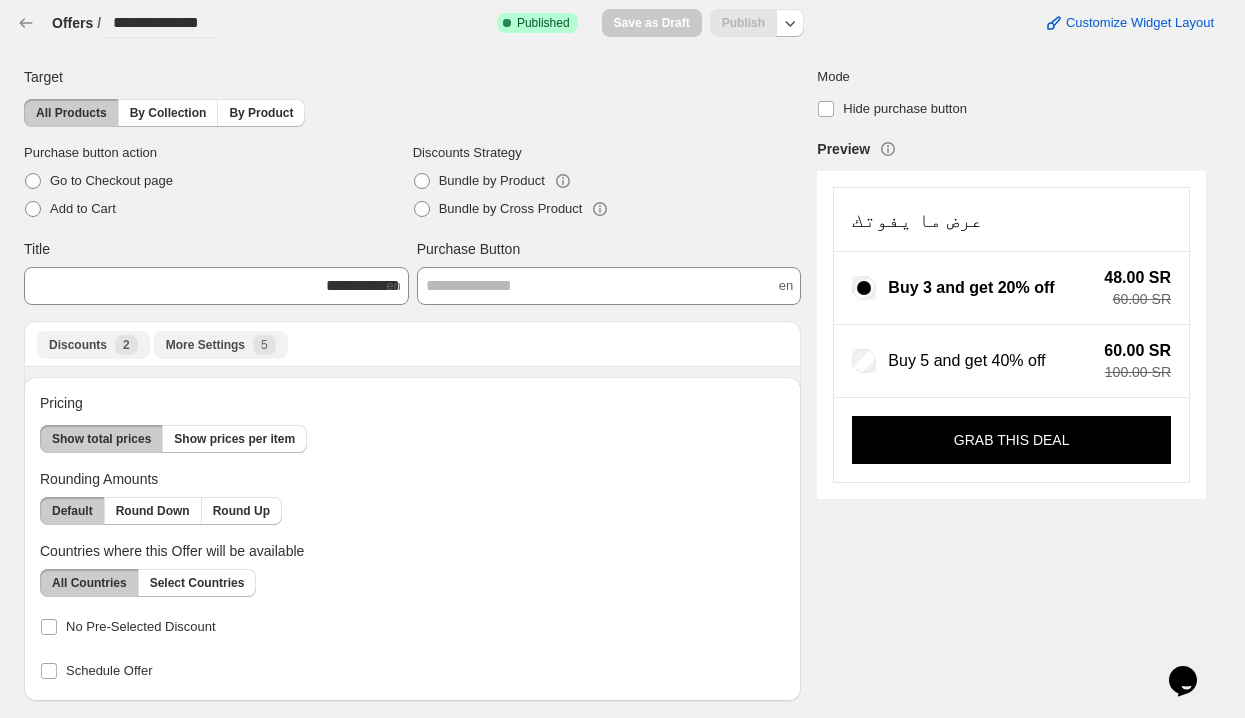 click on "Discounts New 2" at bounding box center (93, 345) 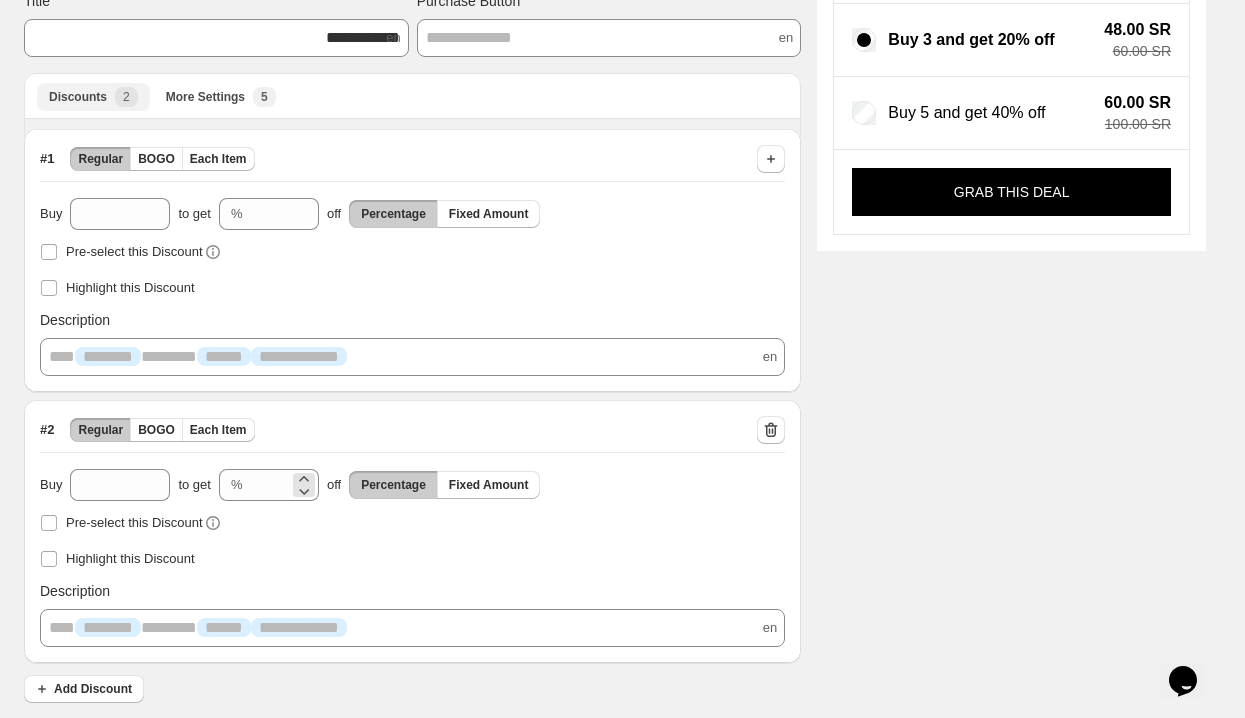 scroll, scrollTop: 0, scrollLeft: 0, axis: both 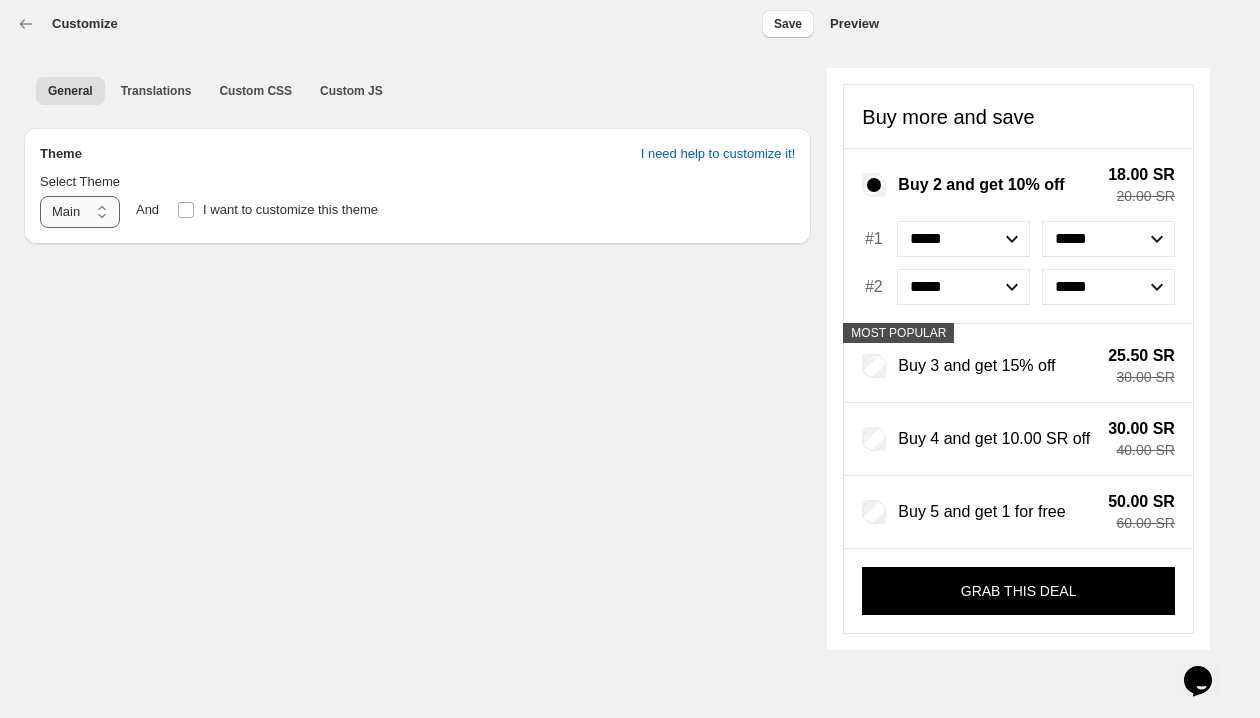 click on "**********" at bounding box center [80, 212] 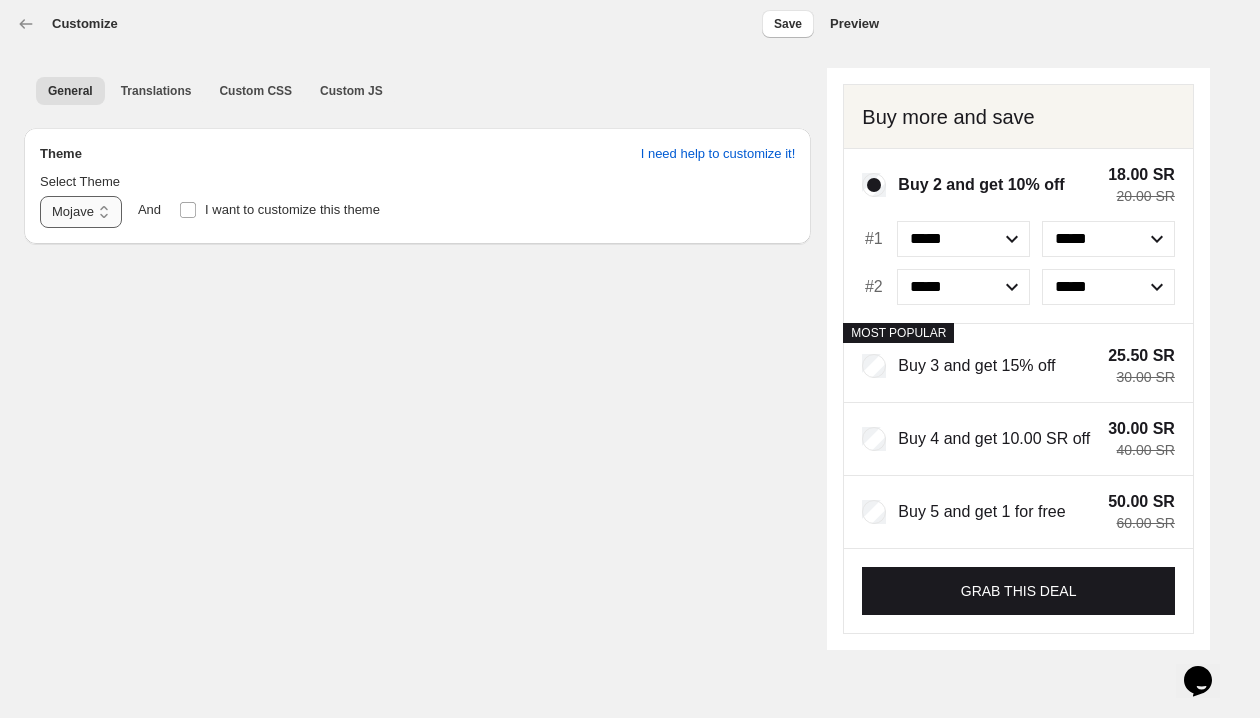 click on "**********" at bounding box center (81, 212) 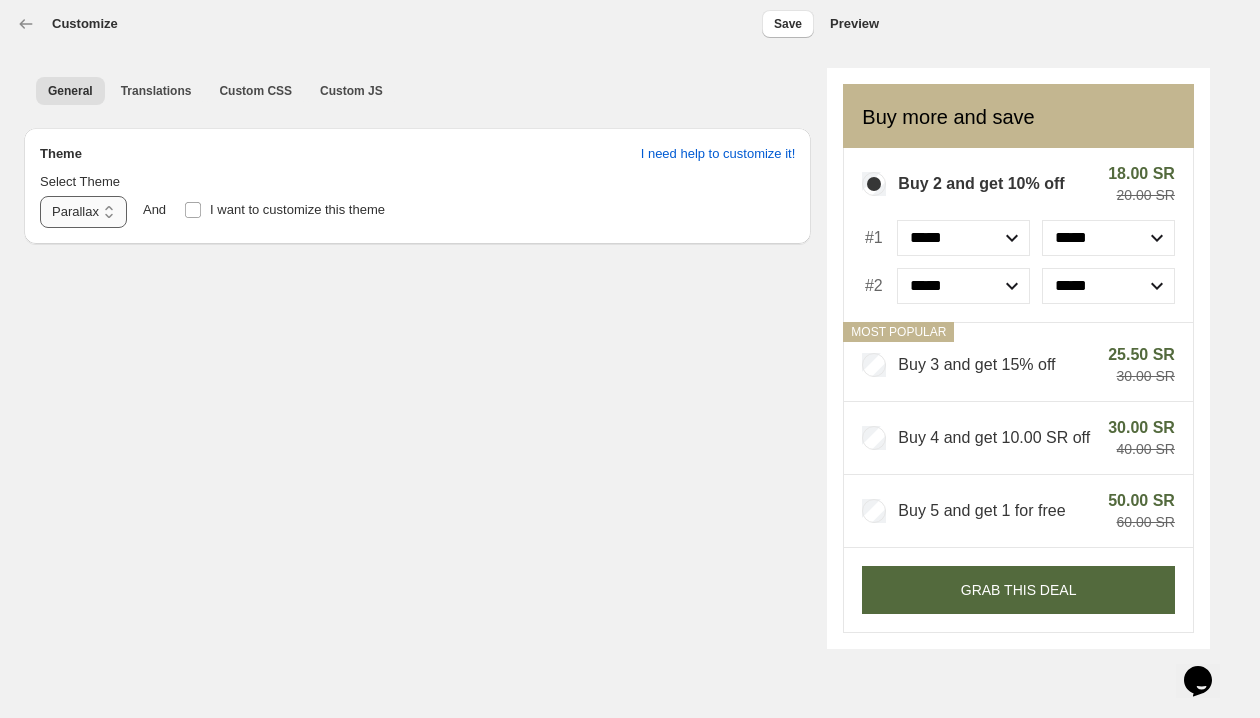click on "**********" at bounding box center [83, 212] 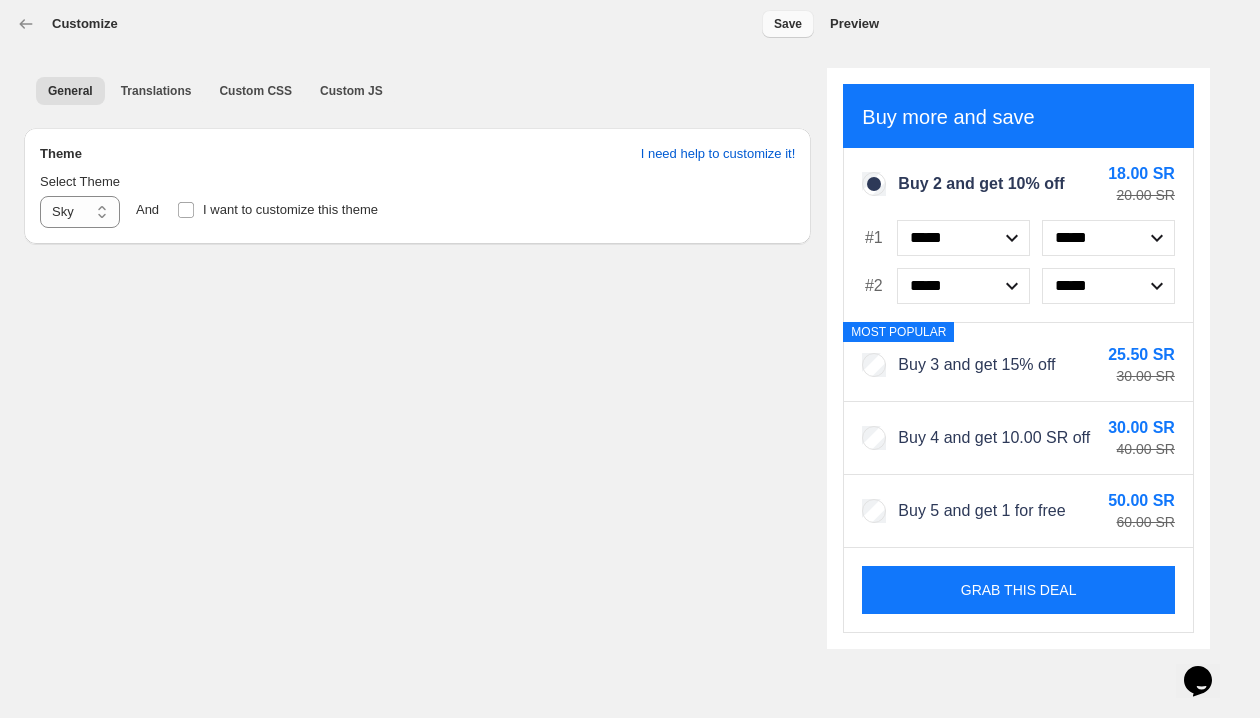 click on "Save" at bounding box center [788, 24] 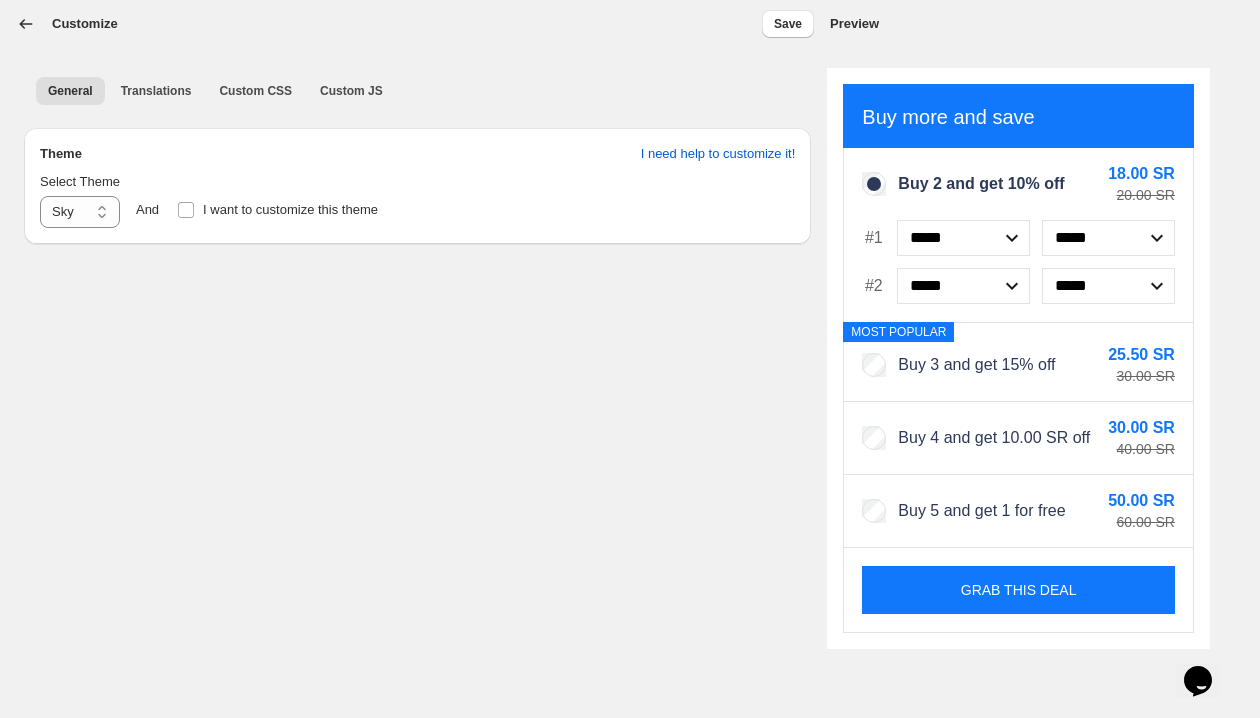 click 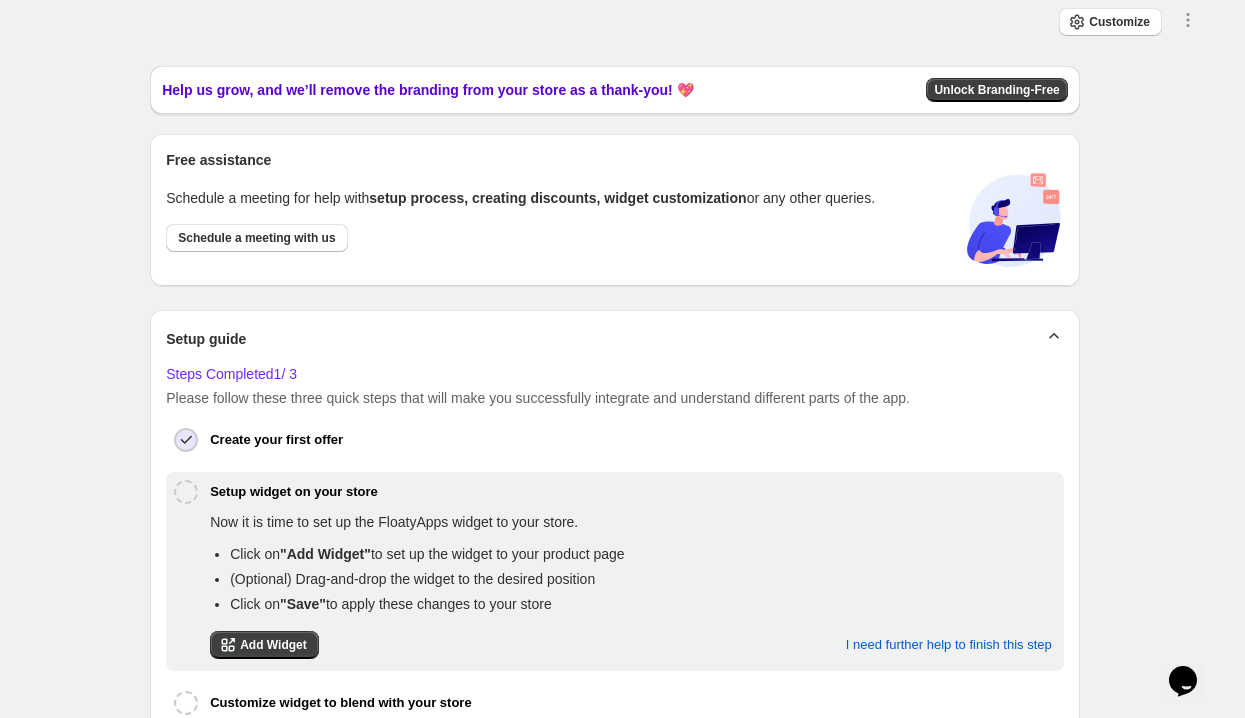scroll, scrollTop: 256, scrollLeft: 0, axis: vertical 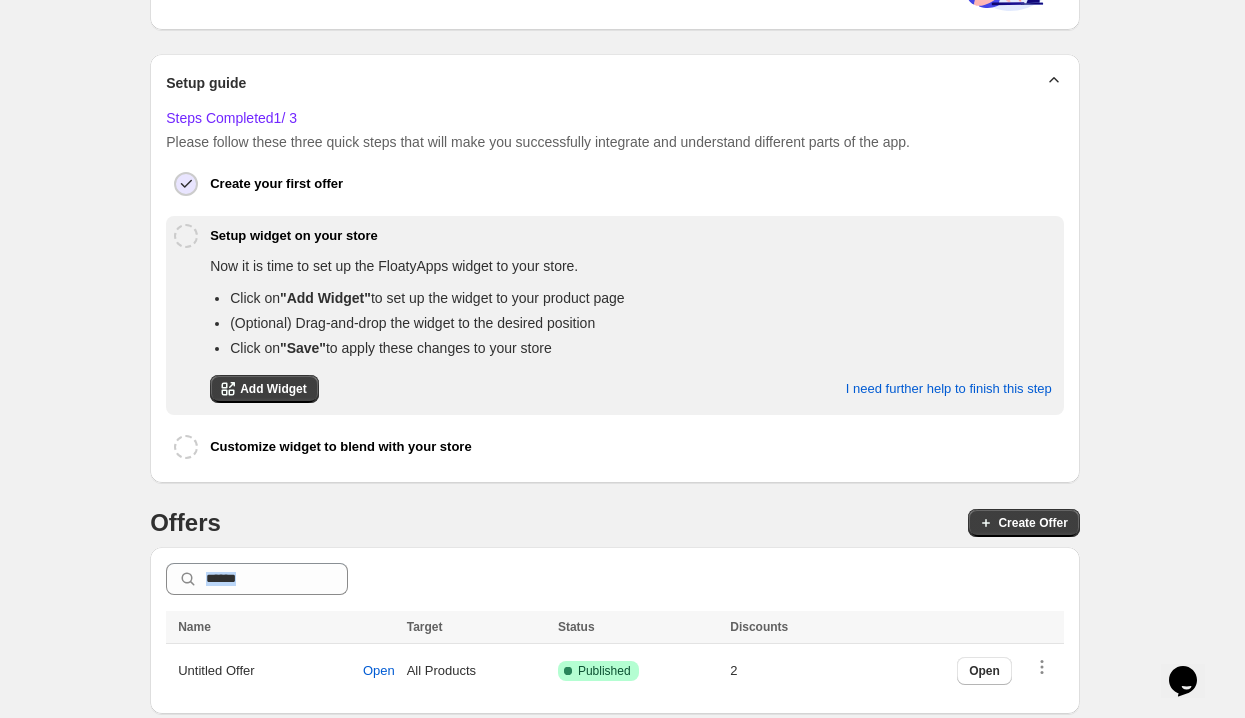 drag, startPoint x: 1039, startPoint y: 492, endPoint x: 996, endPoint y: 651, distance: 164.71187 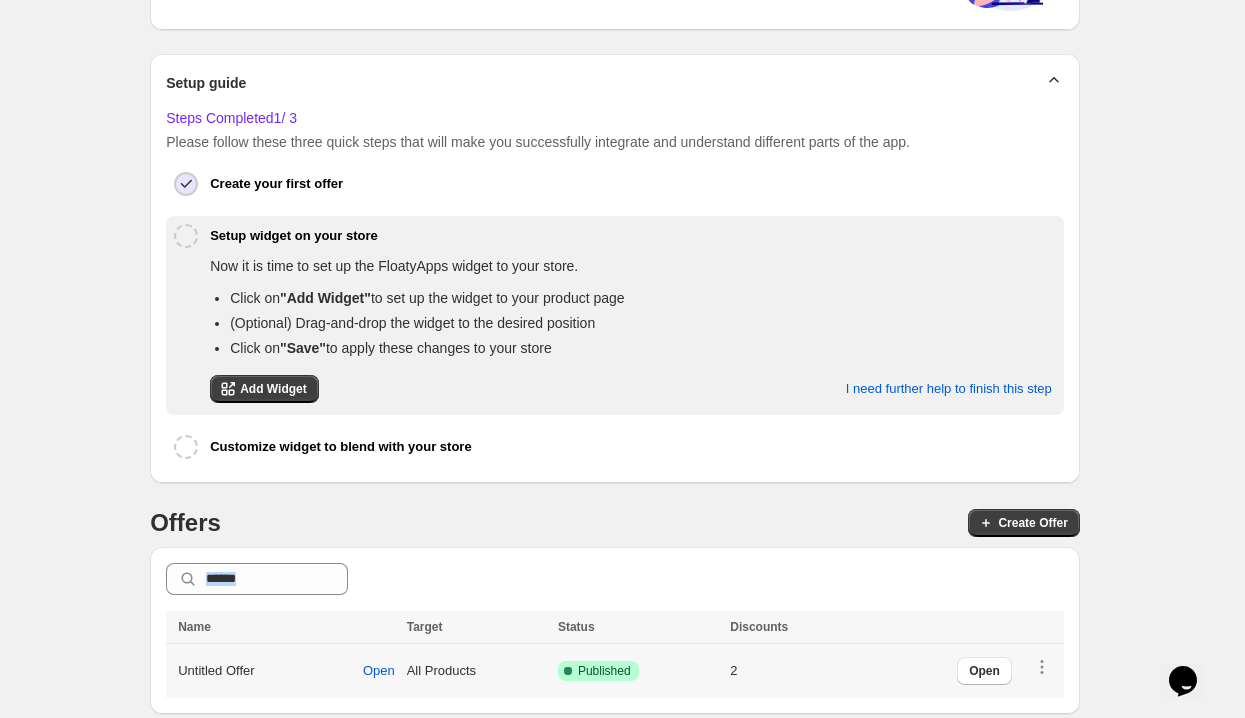 click on "Open" at bounding box center [955, 671] 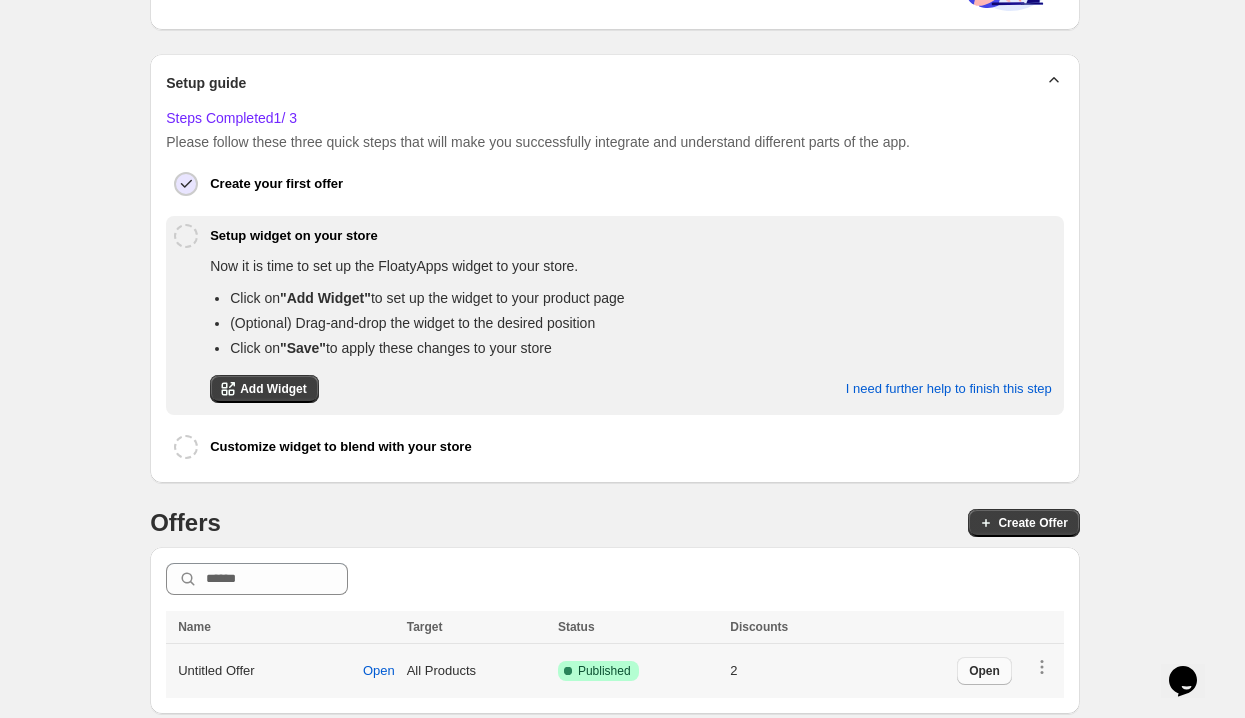 click on "Open" at bounding box center (984, 671) 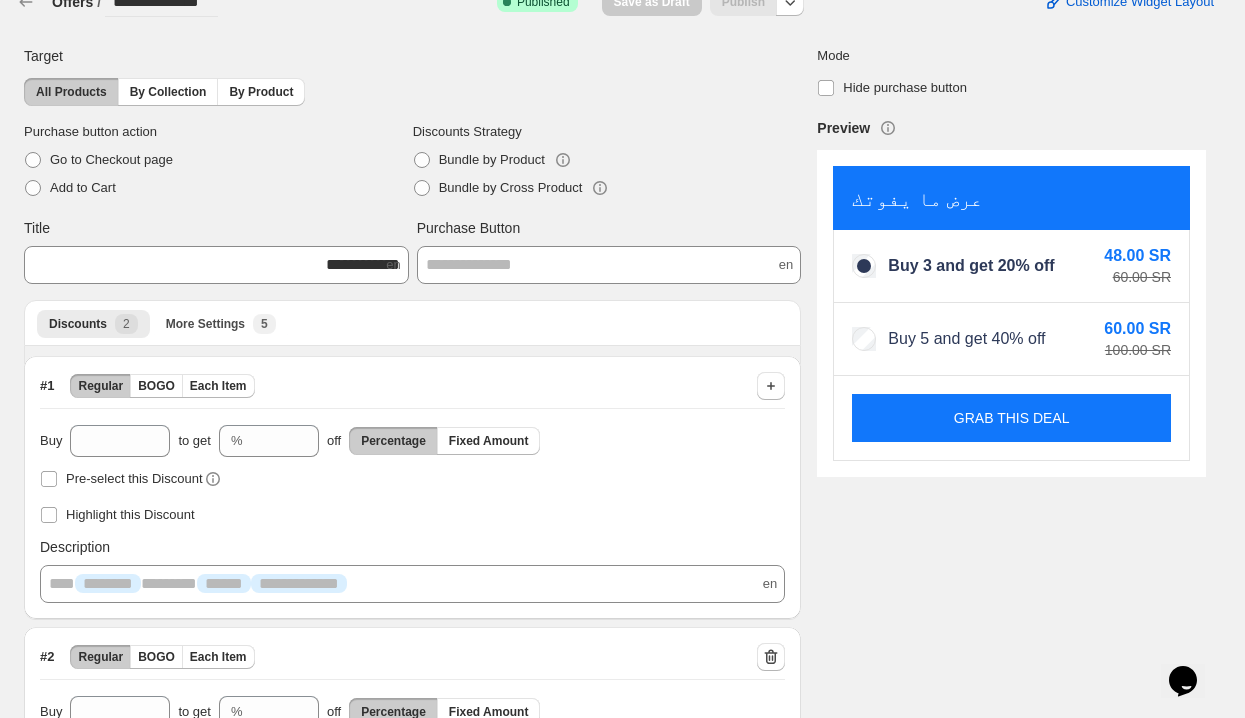 scroll, scrollTop: 0, scrollLeft: 0, axis: both 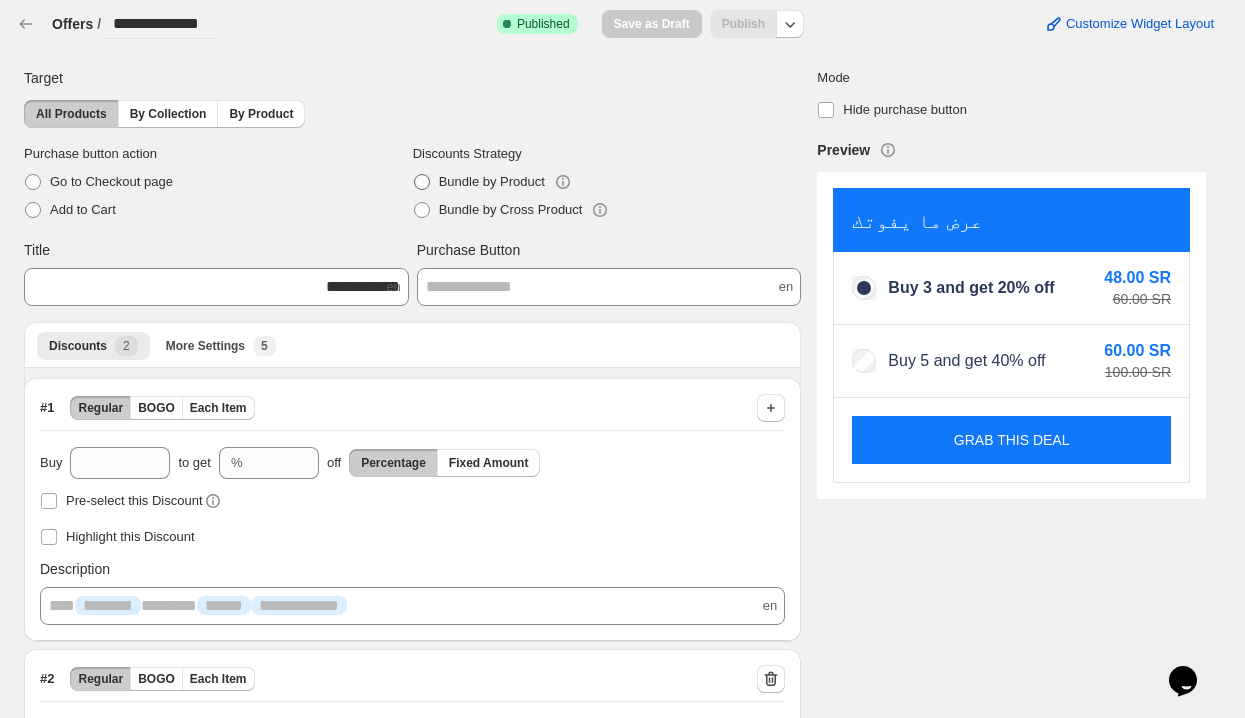 click on "Bundle by Product" at bounding box center [492, 181] 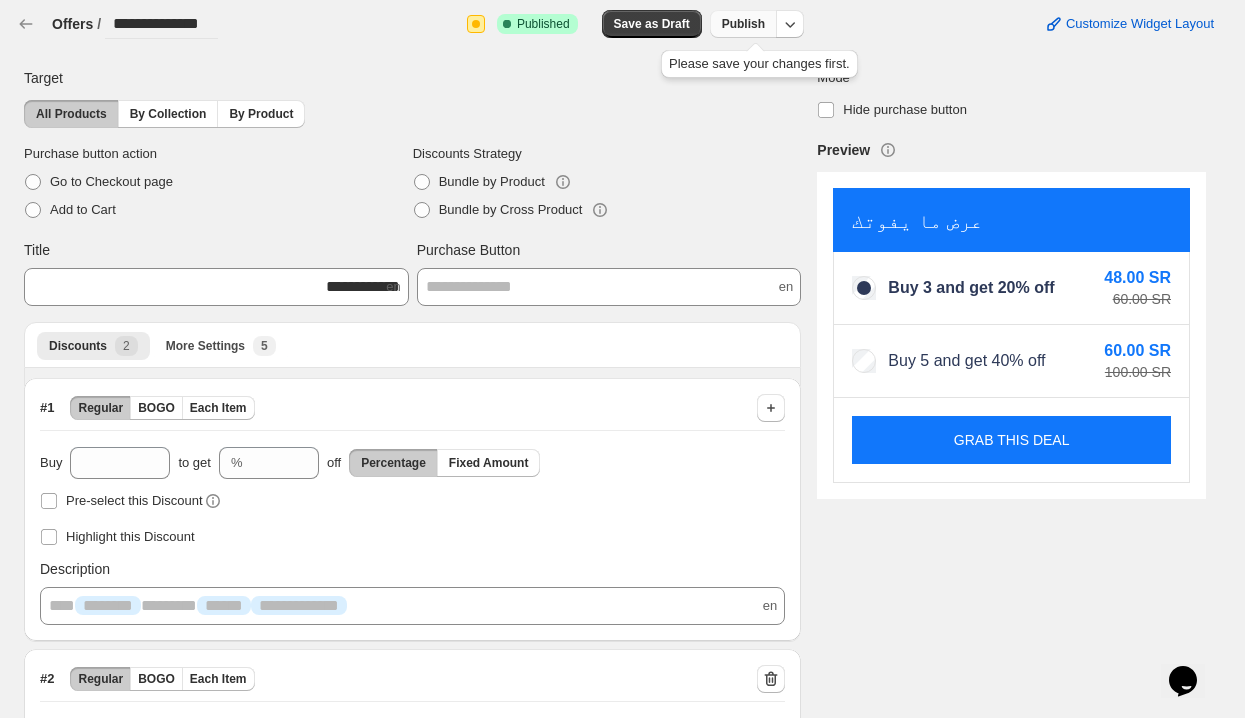 click on "Publish" at bounding box center (743, 24) 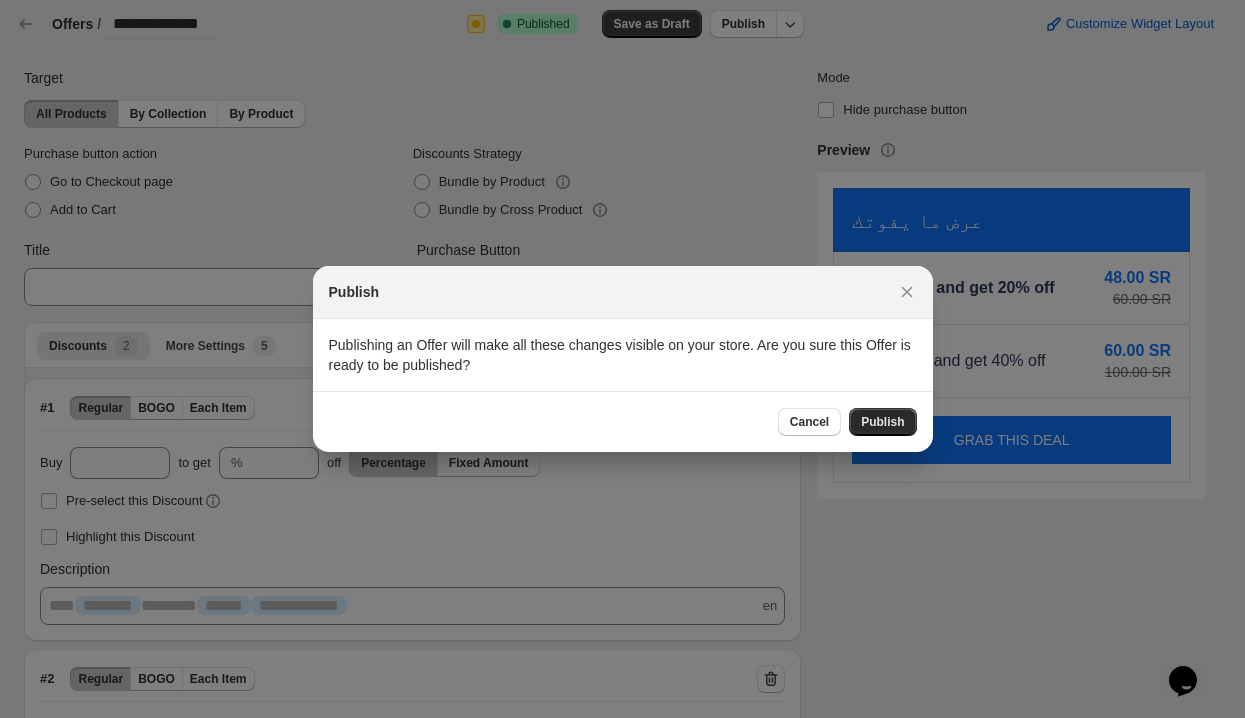 click on "Publish" at bounding box center [882, 422] 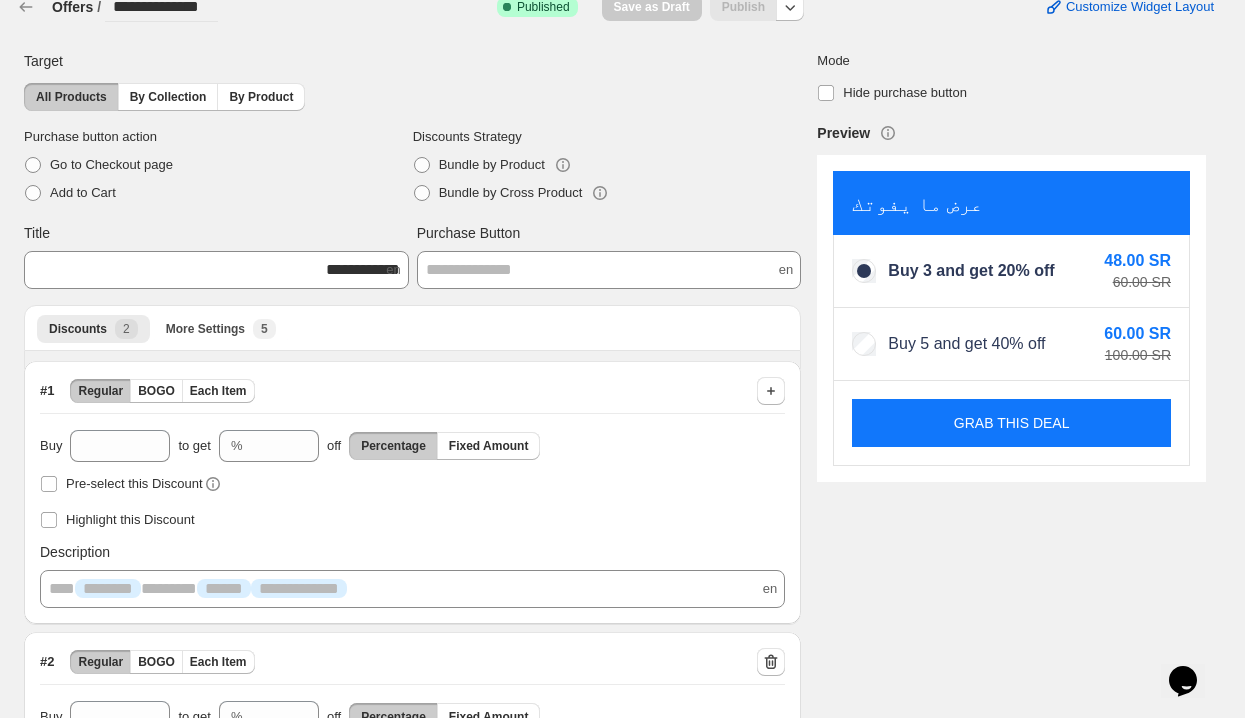 scroll, scrollTop: 0, scrollLeft: 0, axis: both 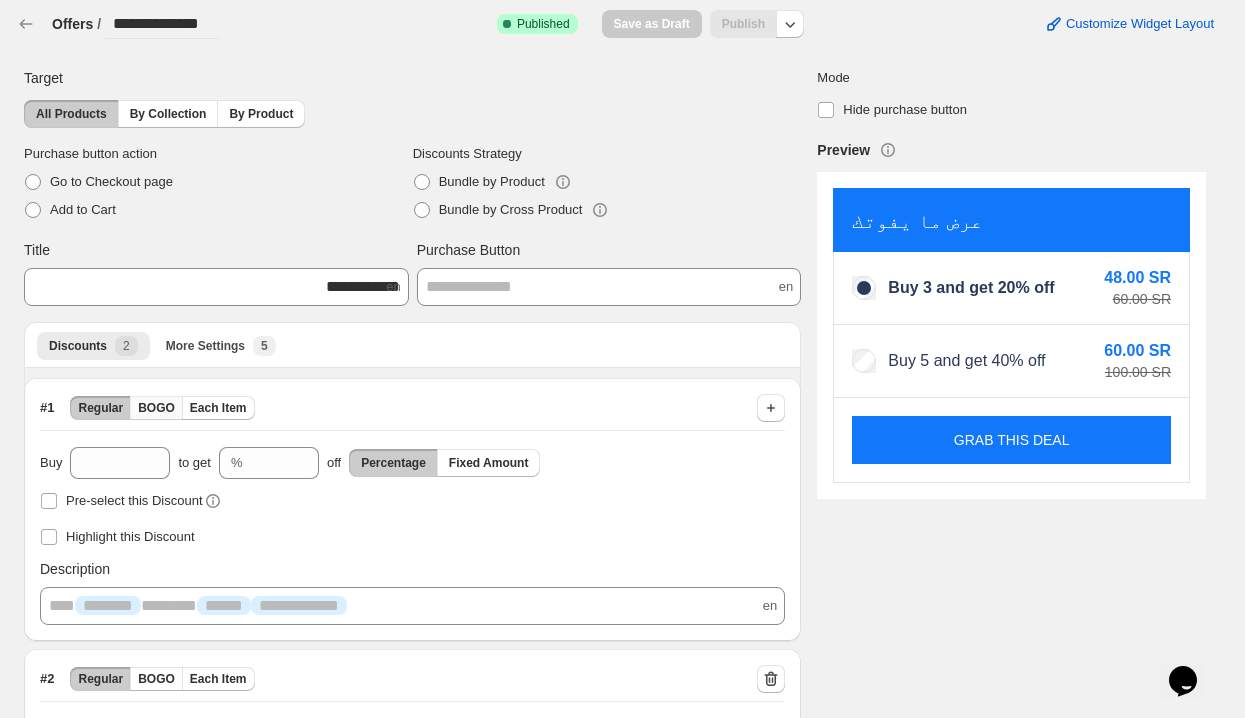 click on "BOGO" at bounding box center (156, 408) 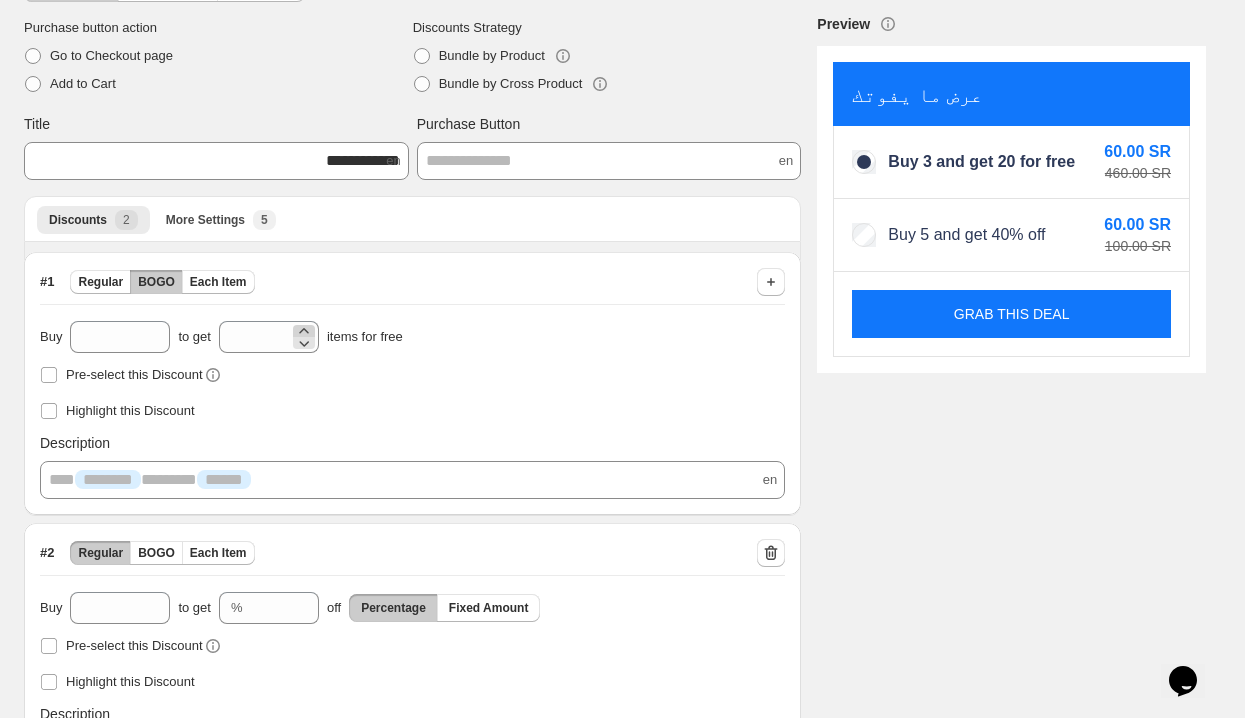 scroll, scrollTop: 127, scrollLeft: 0, axis: vertical 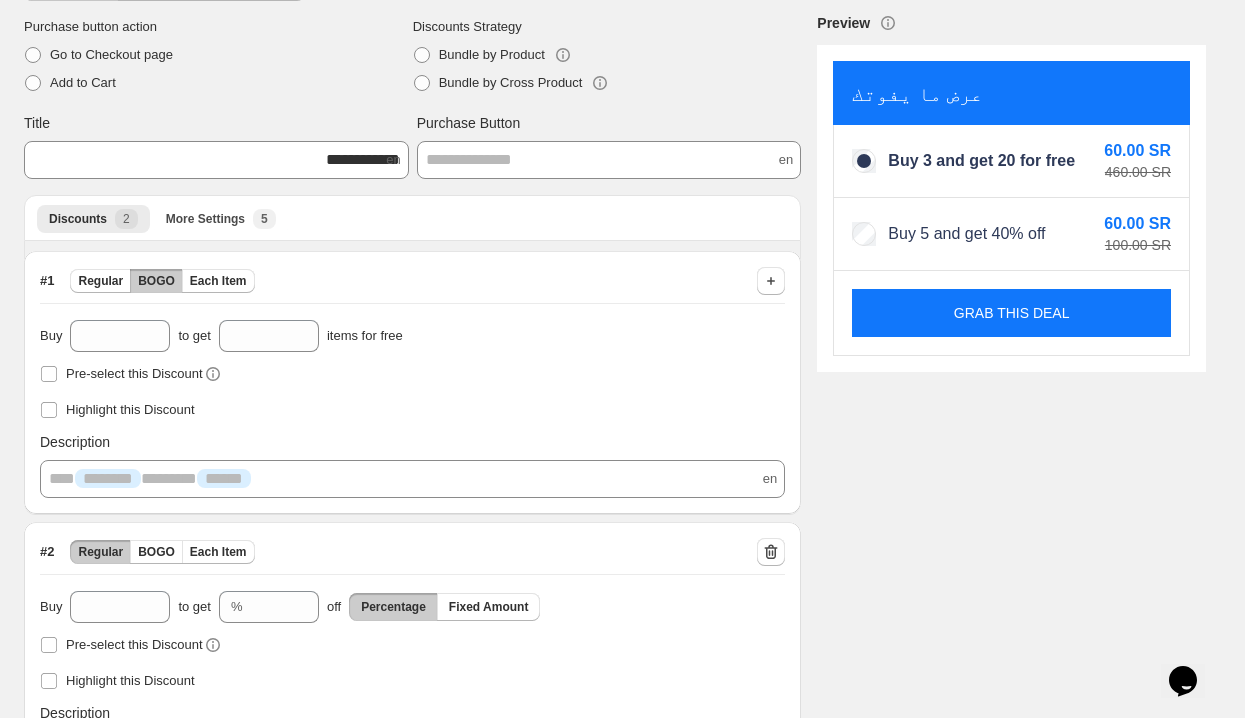 click on "#  1 Regular BOGO Each Item" at bounding box center (147, 281) 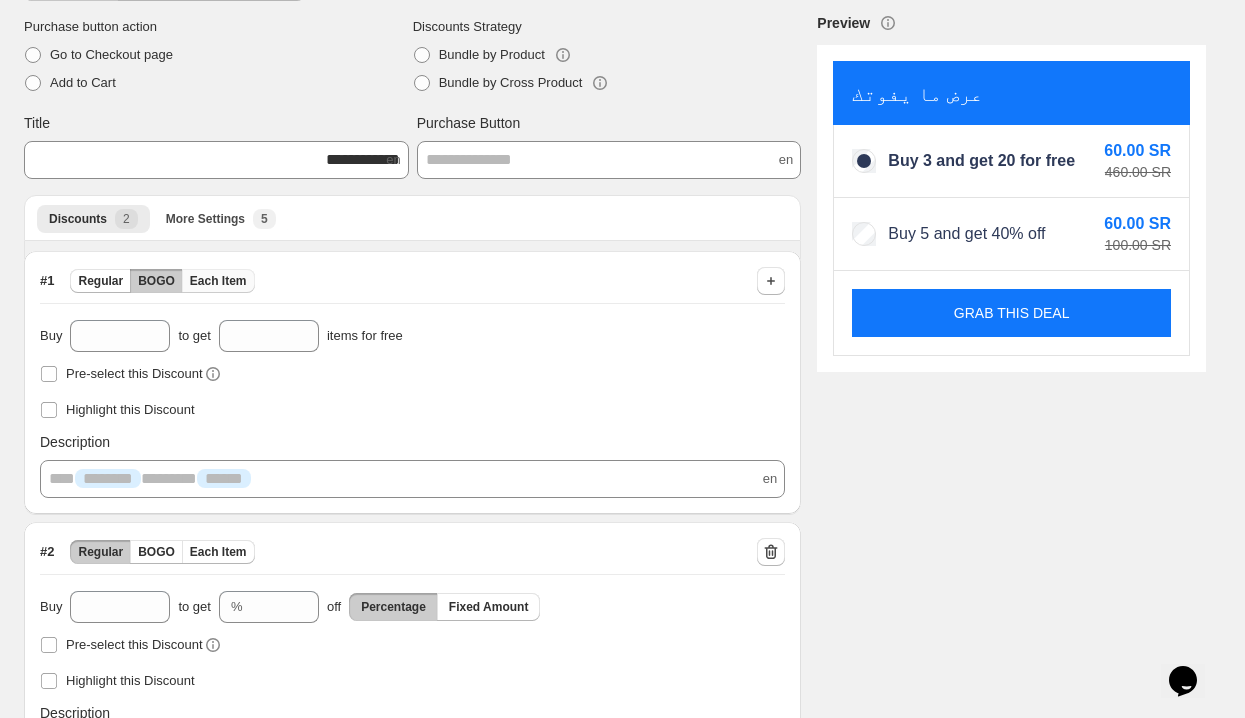 click on "Each Item" at bounding box center [218, 281] 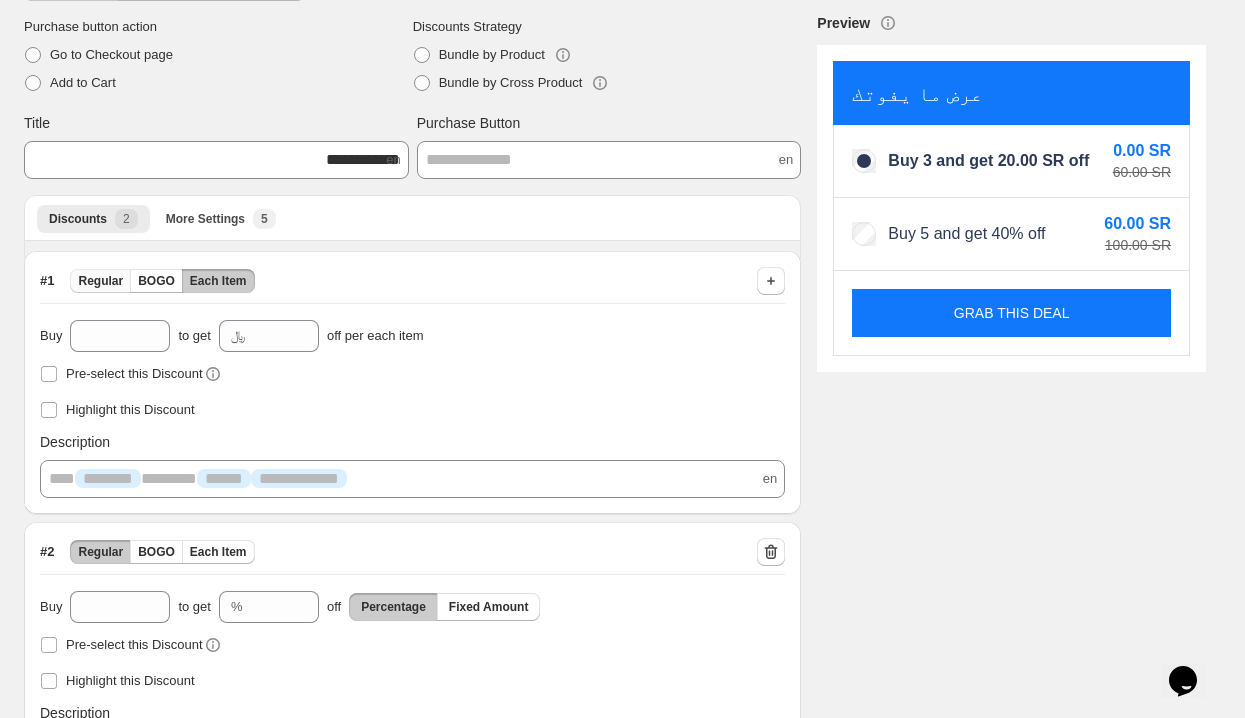 click on "Regular" at bounding box center (100, 281) 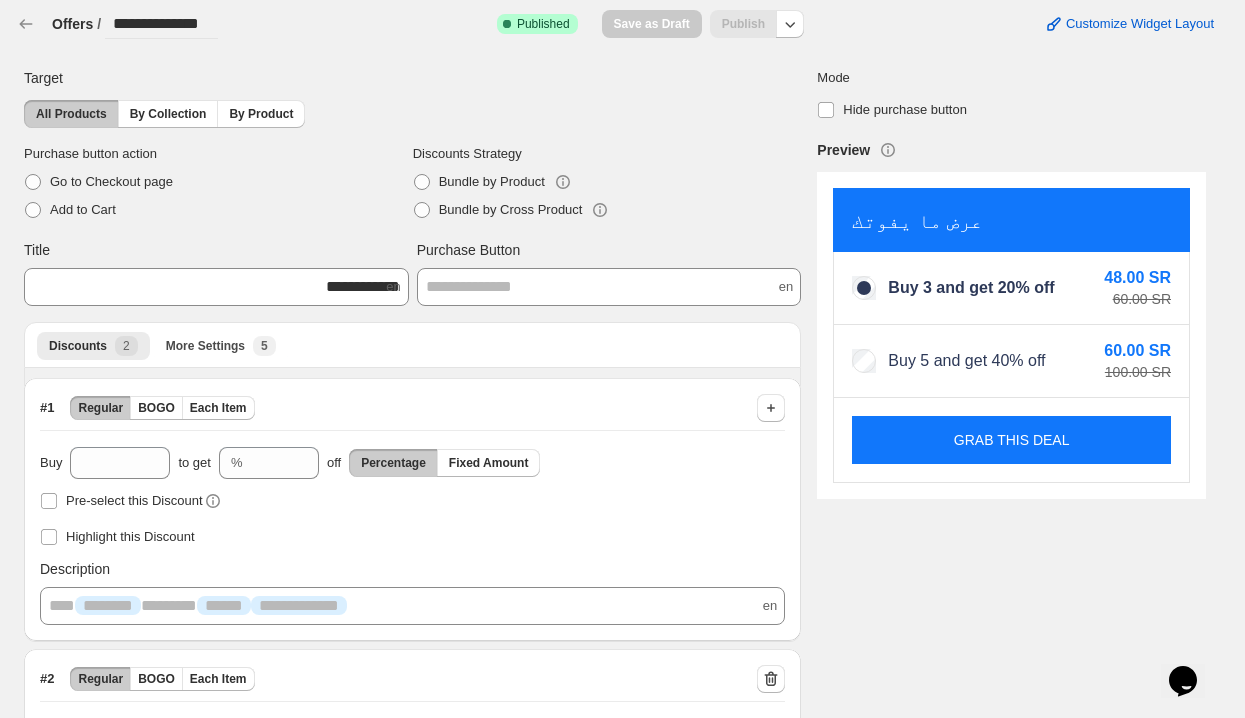 scroll, scrollTop: 249, scrollLeft: 0, axis: vertical 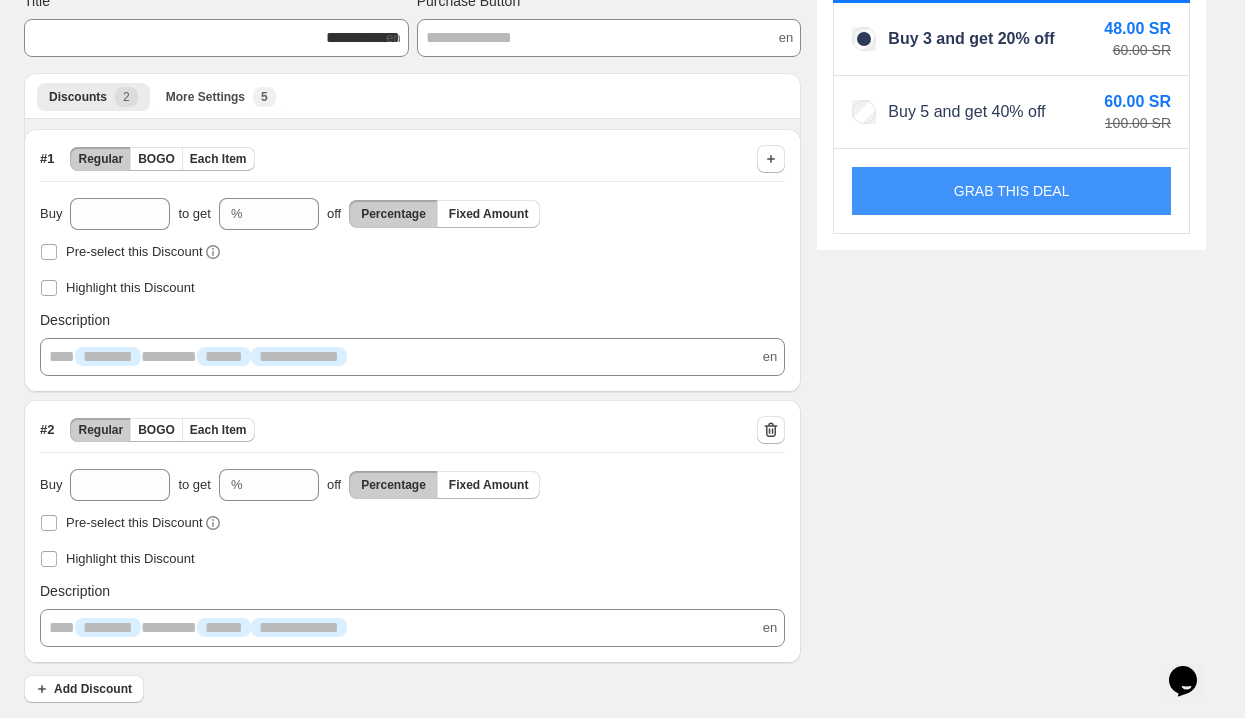 click on "GRAB THIS DEAL" at bounding box center [1011, 191] 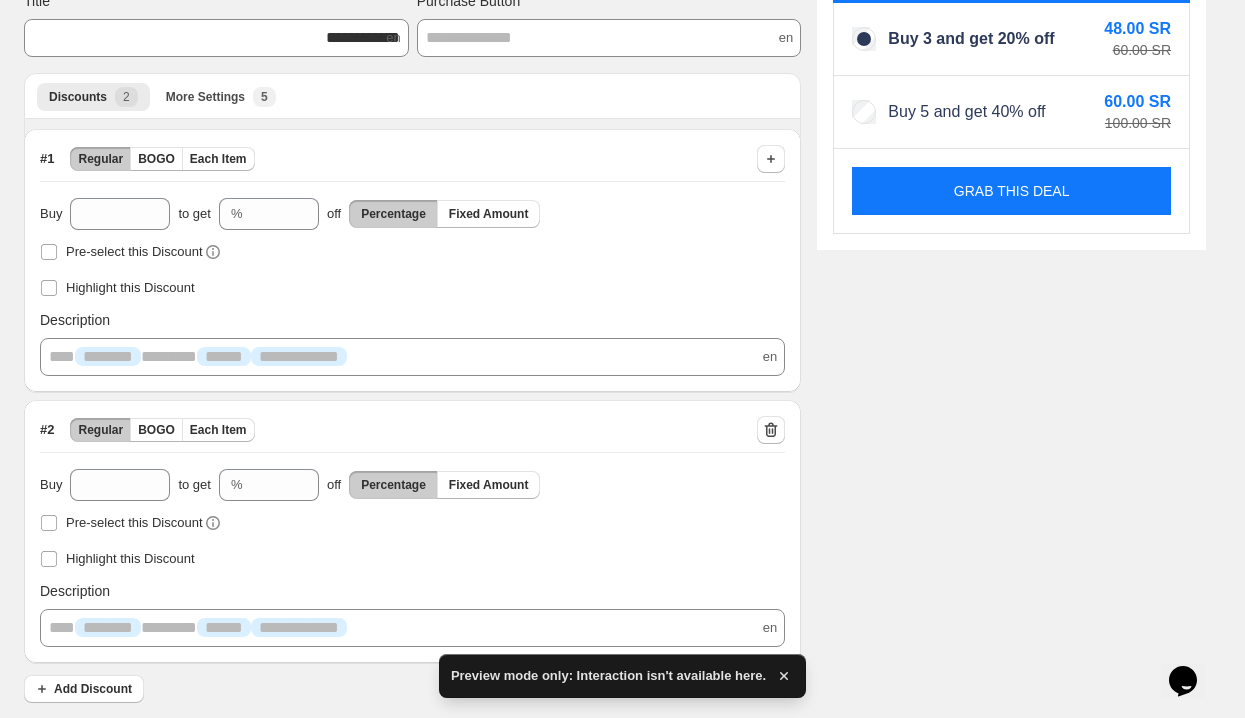 click on "**********" at bounding box center [412, 628] 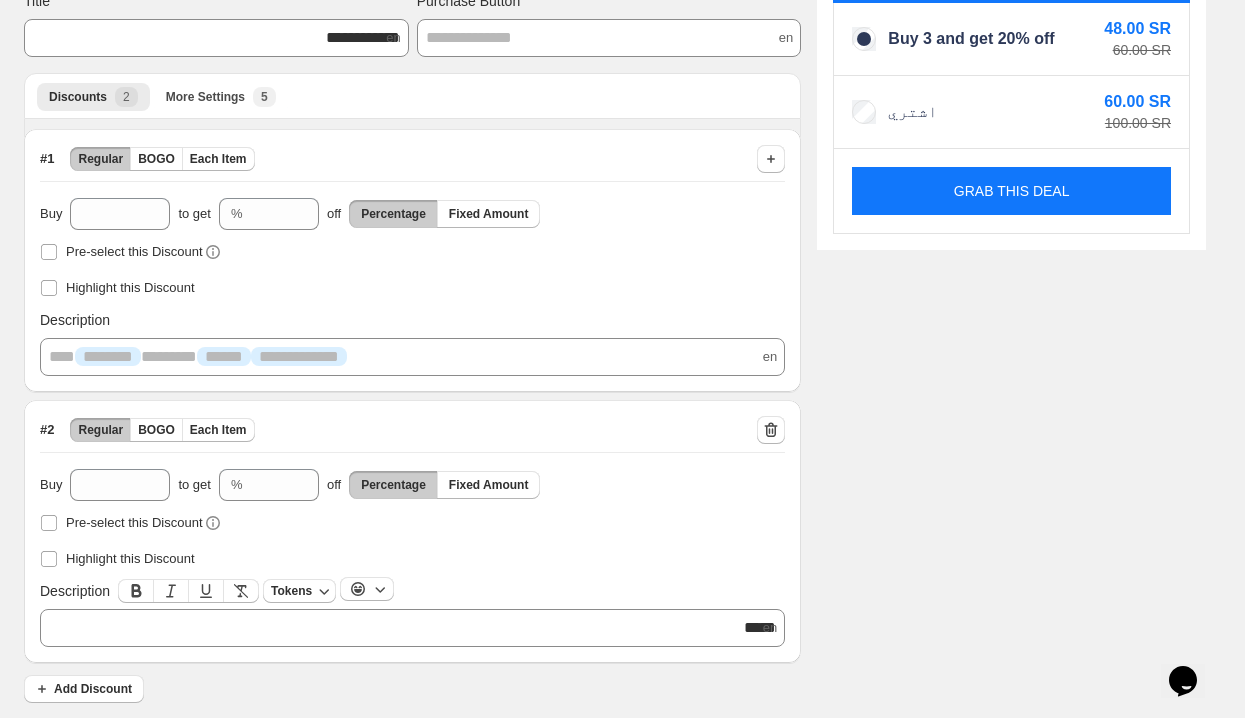 type 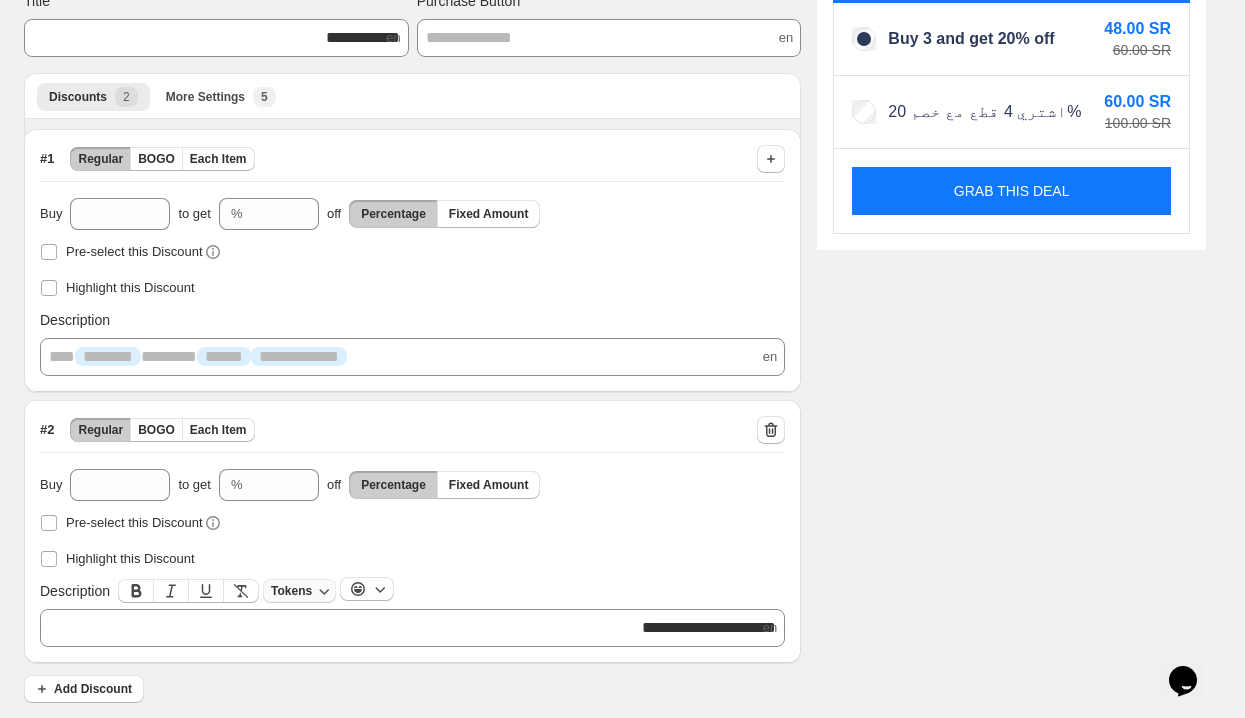 click on "Tokens" at bounding box center (299, 591) 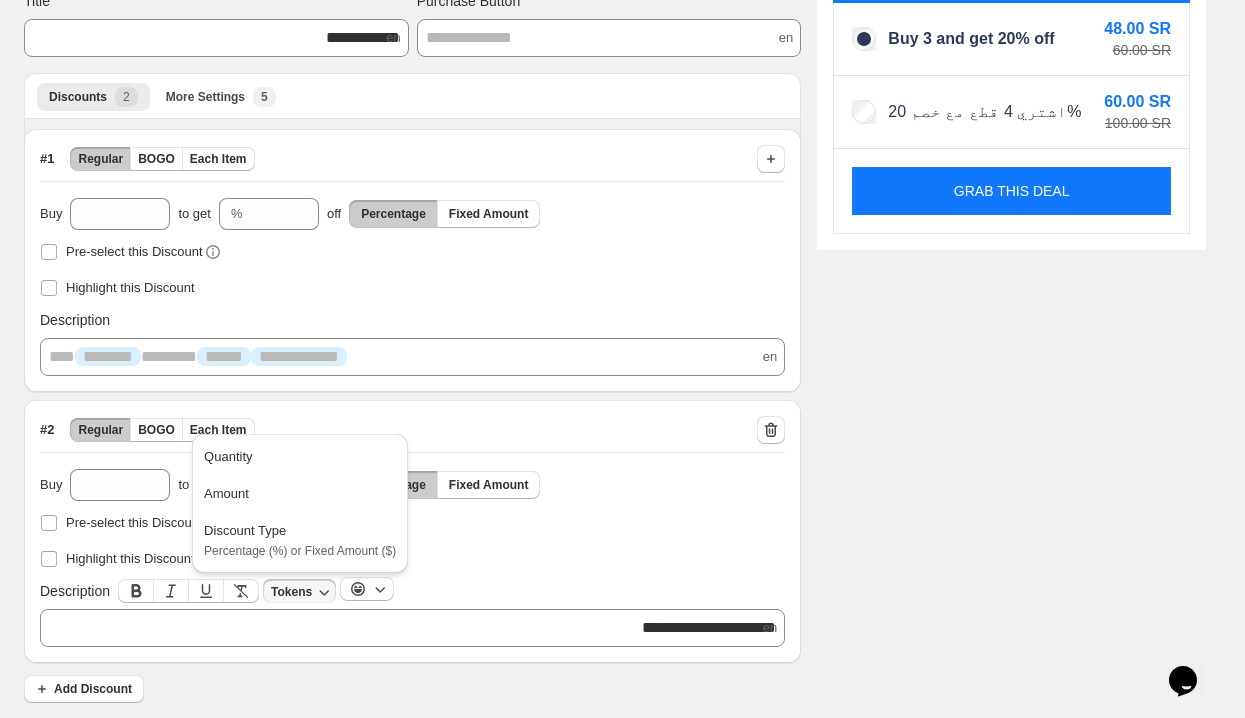 click on "Tokens" at bounding box center [299, 591] 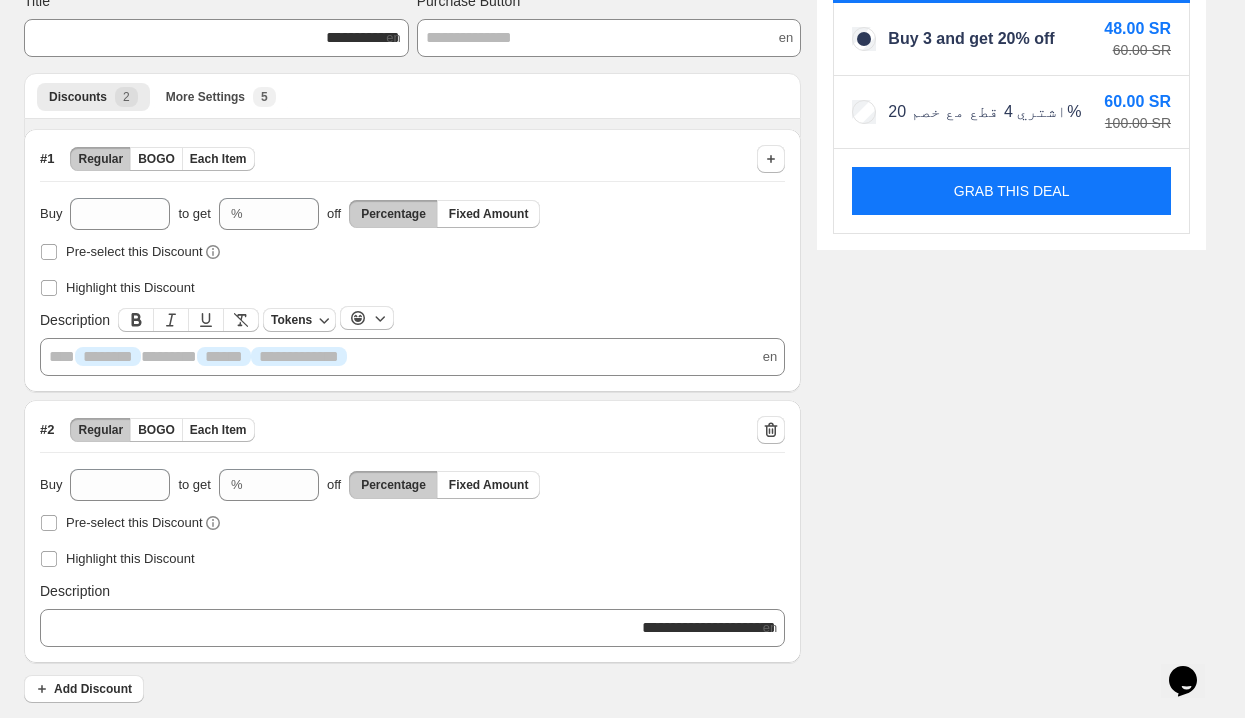 click on "**********" at bounding box center (412, 357) 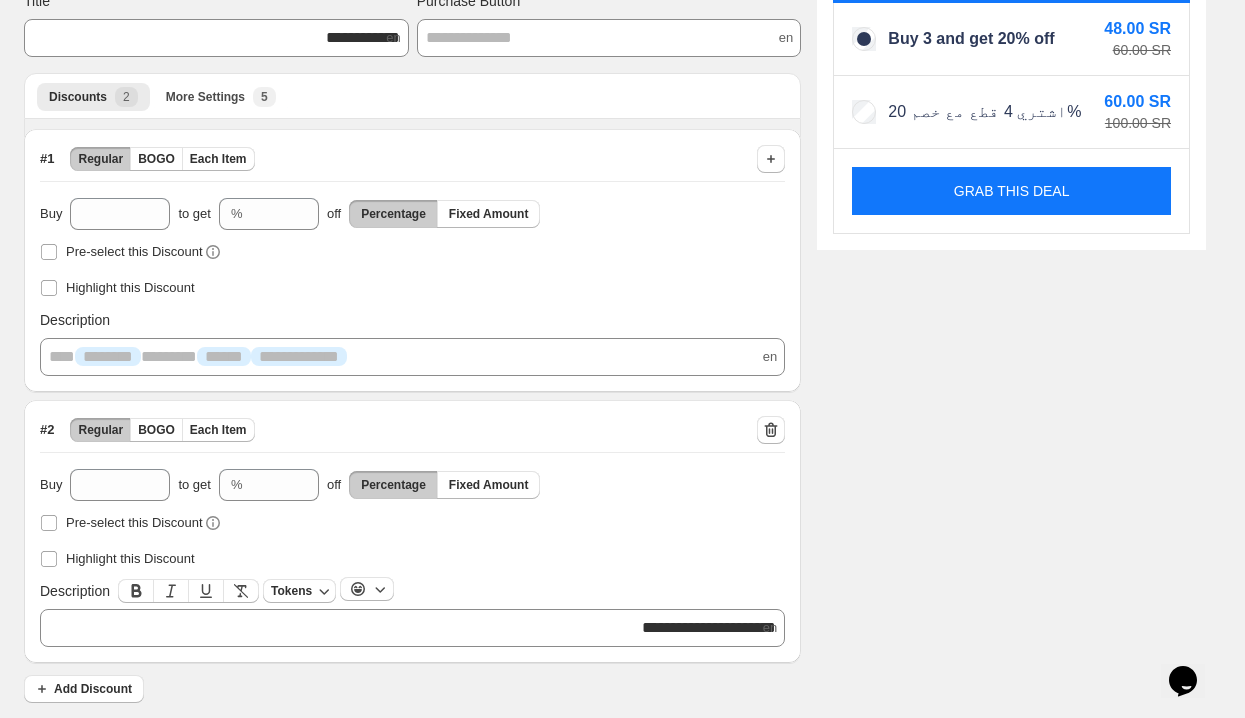 click on "**********" at bounding box center (412, 628) 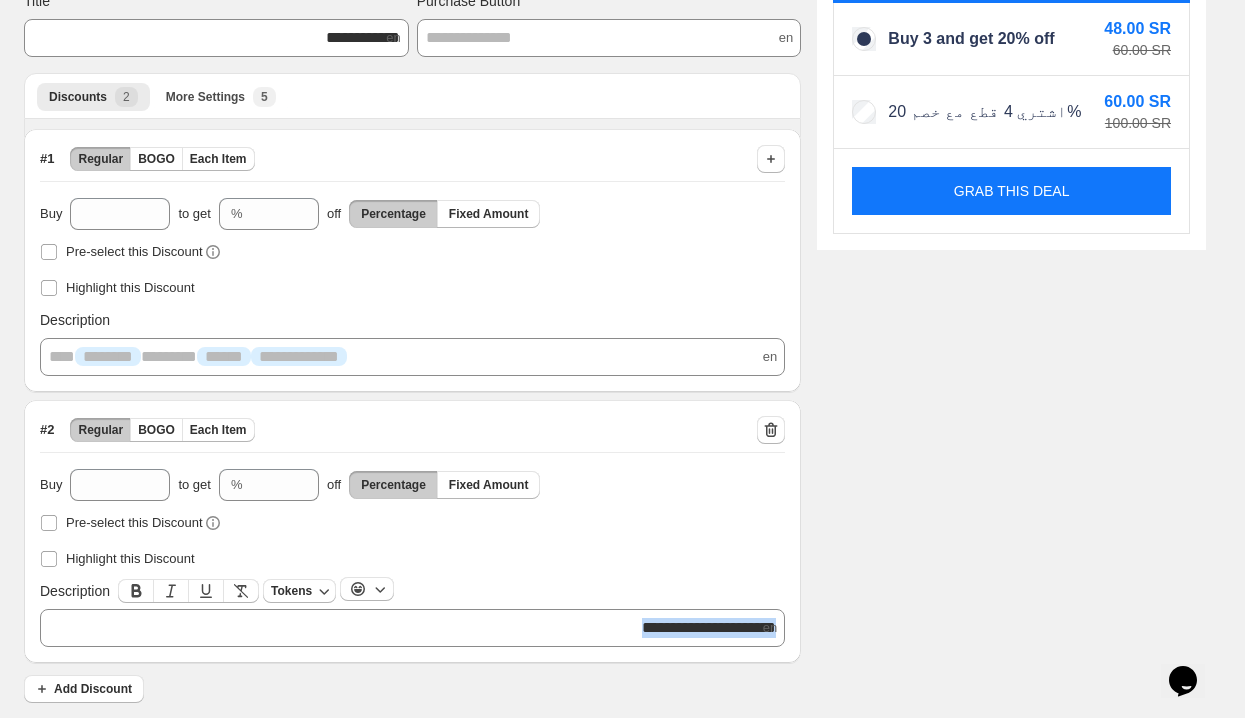 click on "**********" at bounding box center [412, 628] 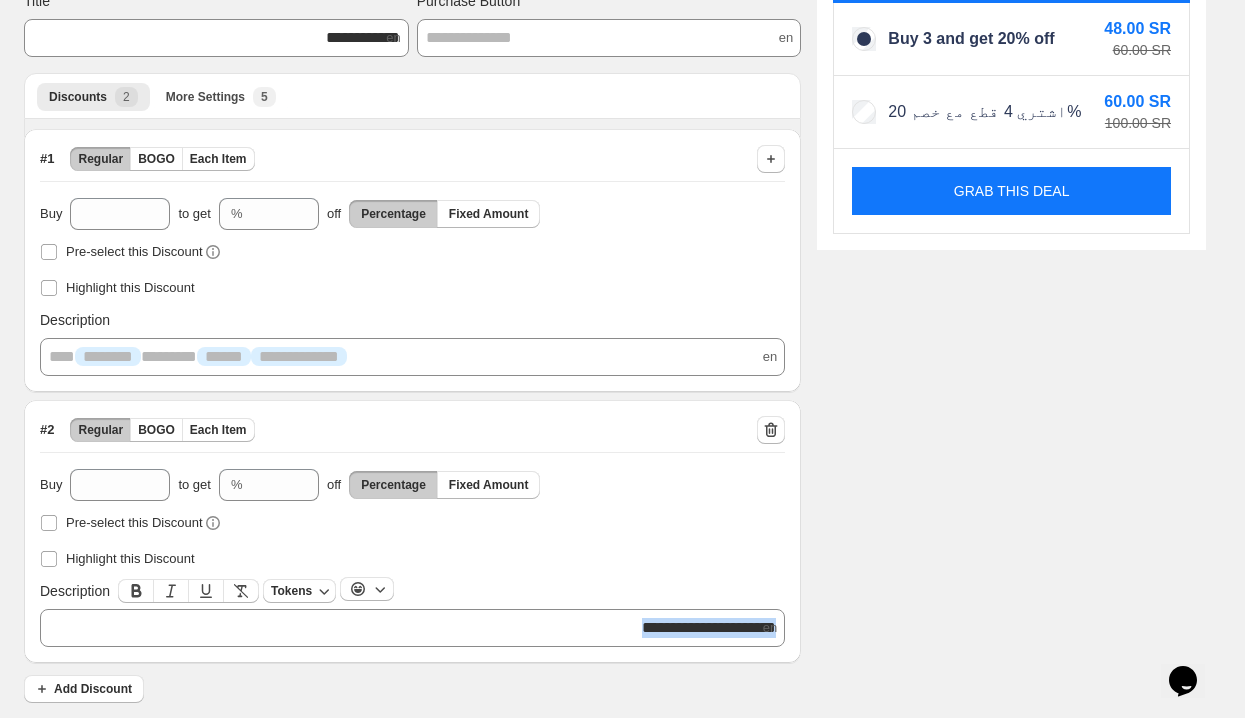 copy on "**********" 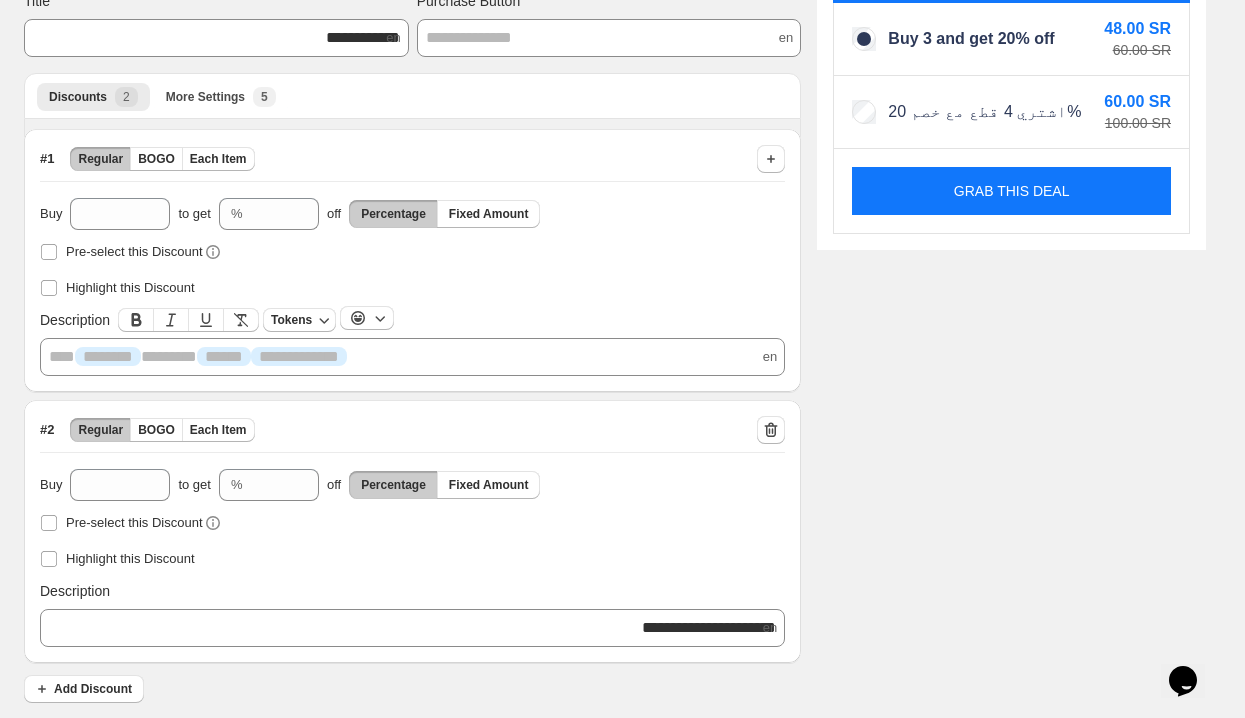 click on "**********" at bounding box center (412, 357) 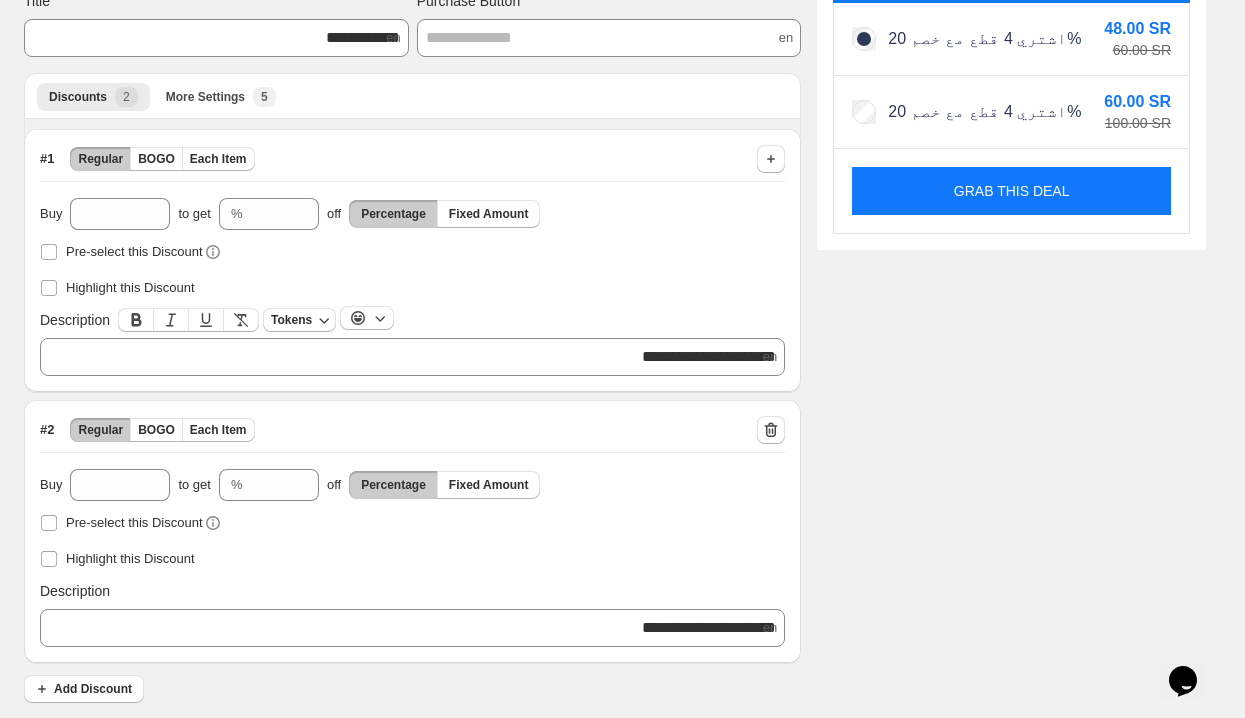 click on "**********" at bounding box center [412, 628] 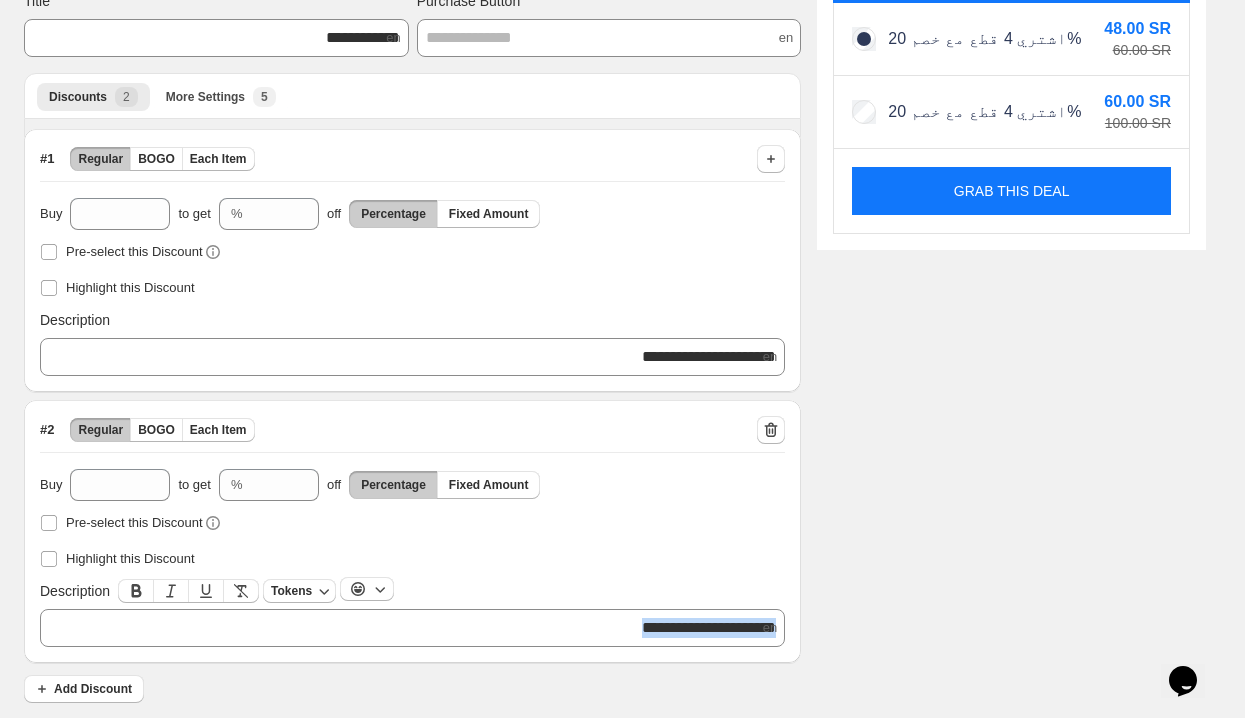 click on "**********" at bounding box center [412, 628] 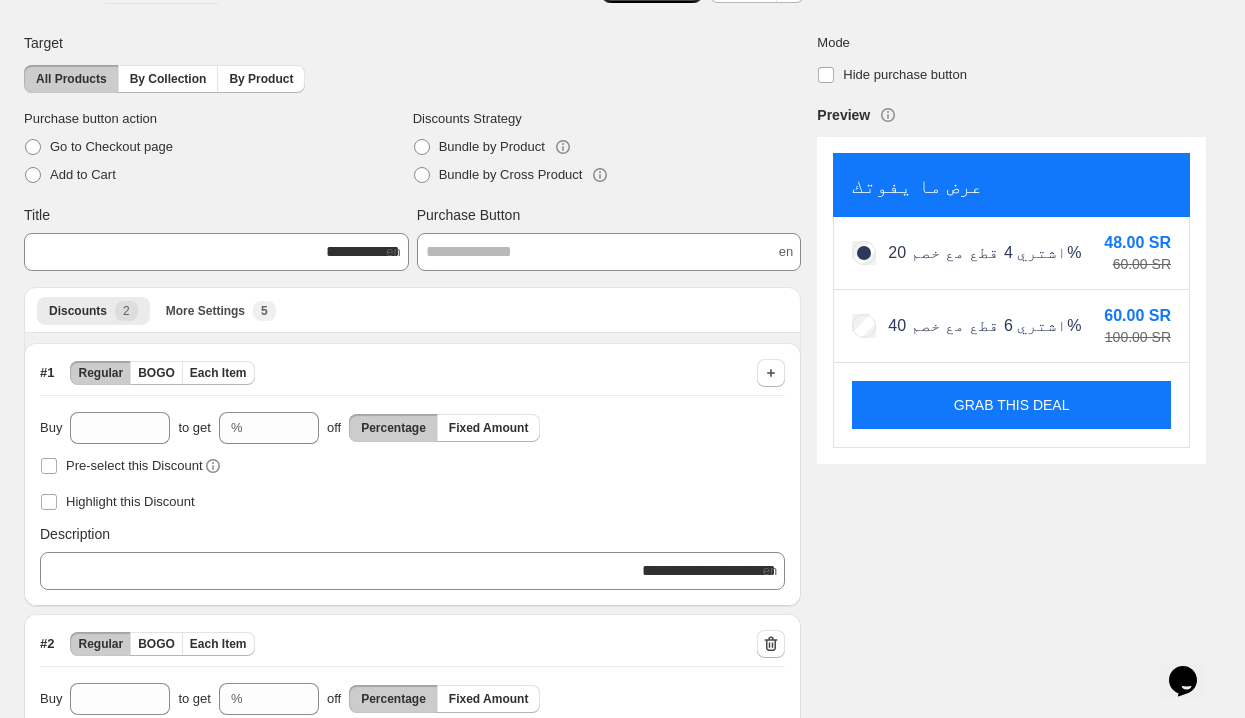 scroll, scrollTop: 0, scrollLeft: 0, axis: both 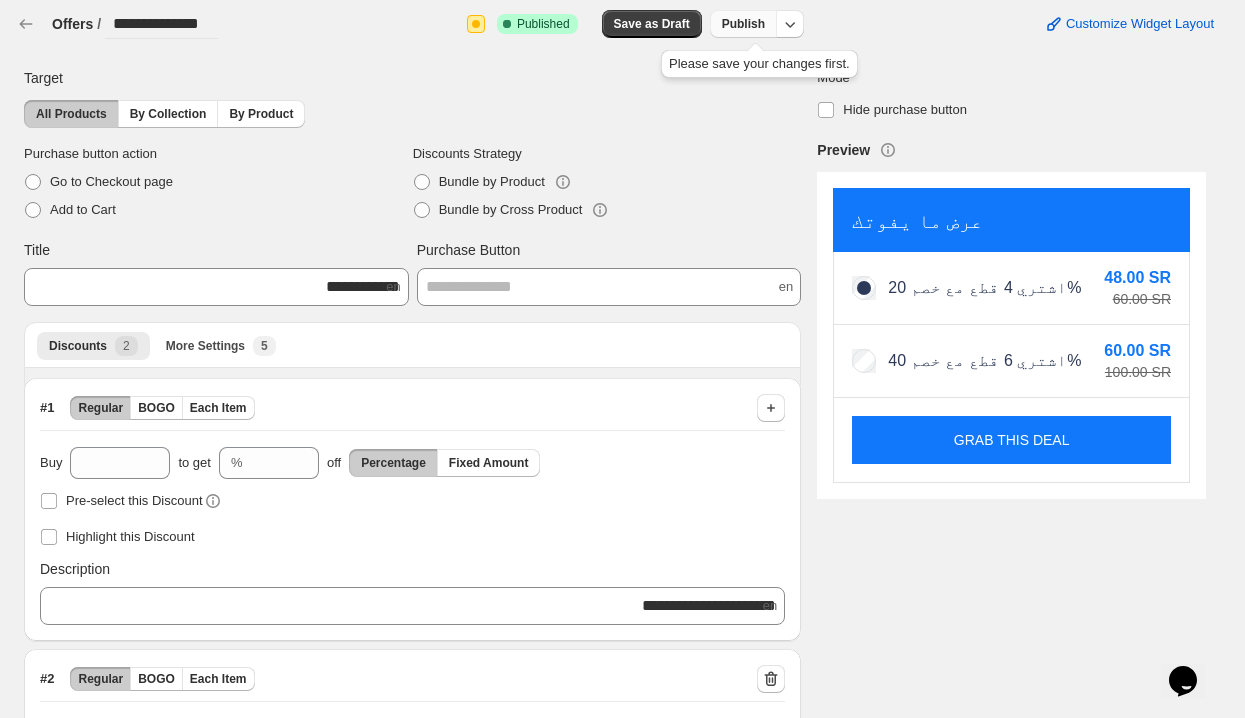 click on "Publish" at bounding box center (743, 24) 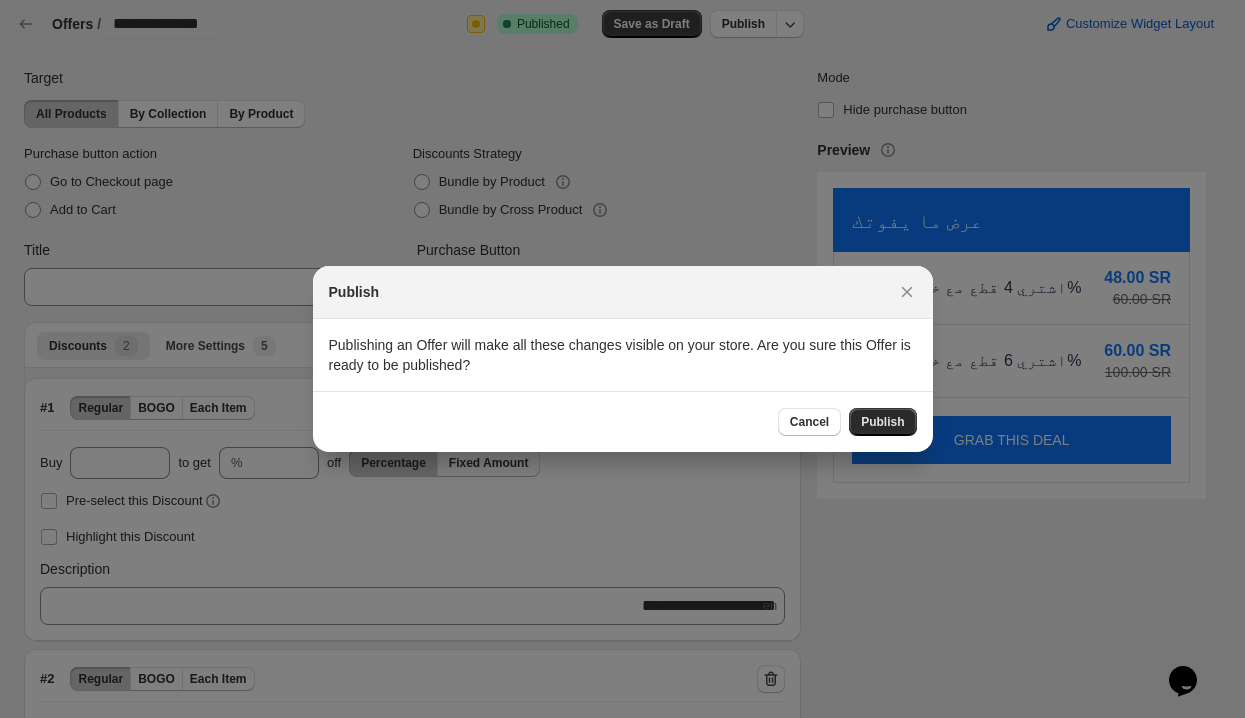 click on "Publish" at bounding box center (882, 422) 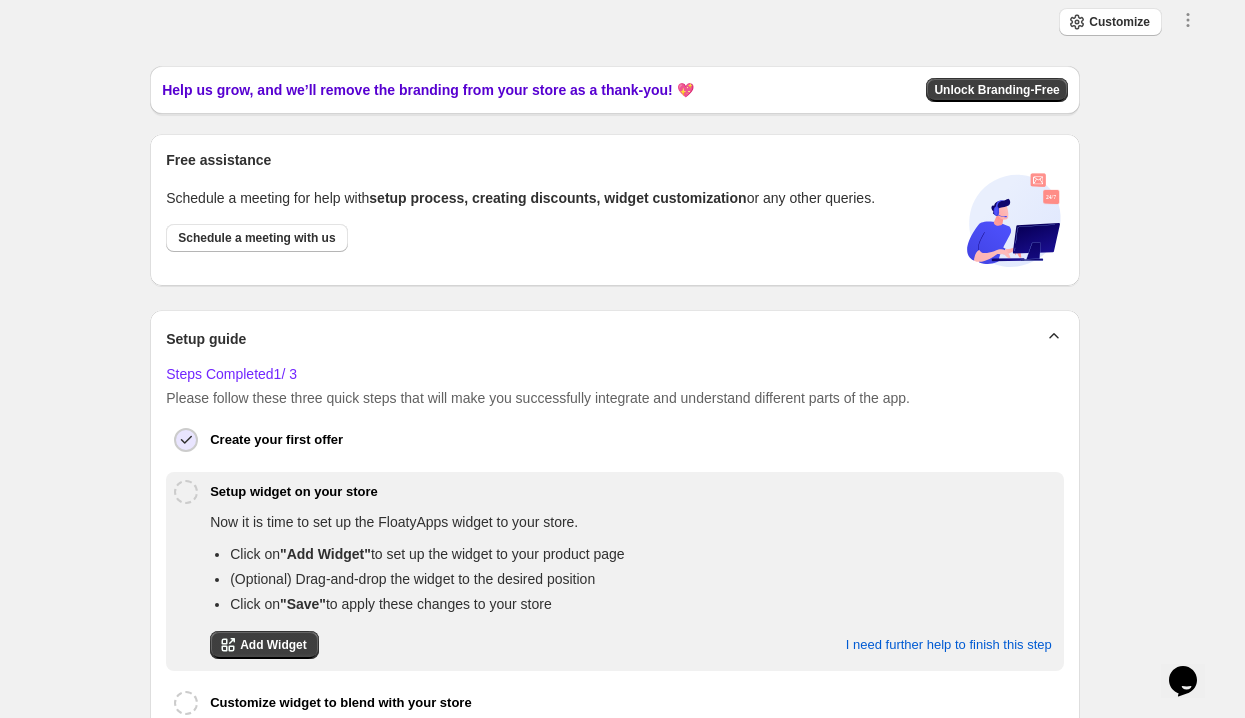 scroll, scrollTop: 256, scrollLeft: 0, axis: vertical 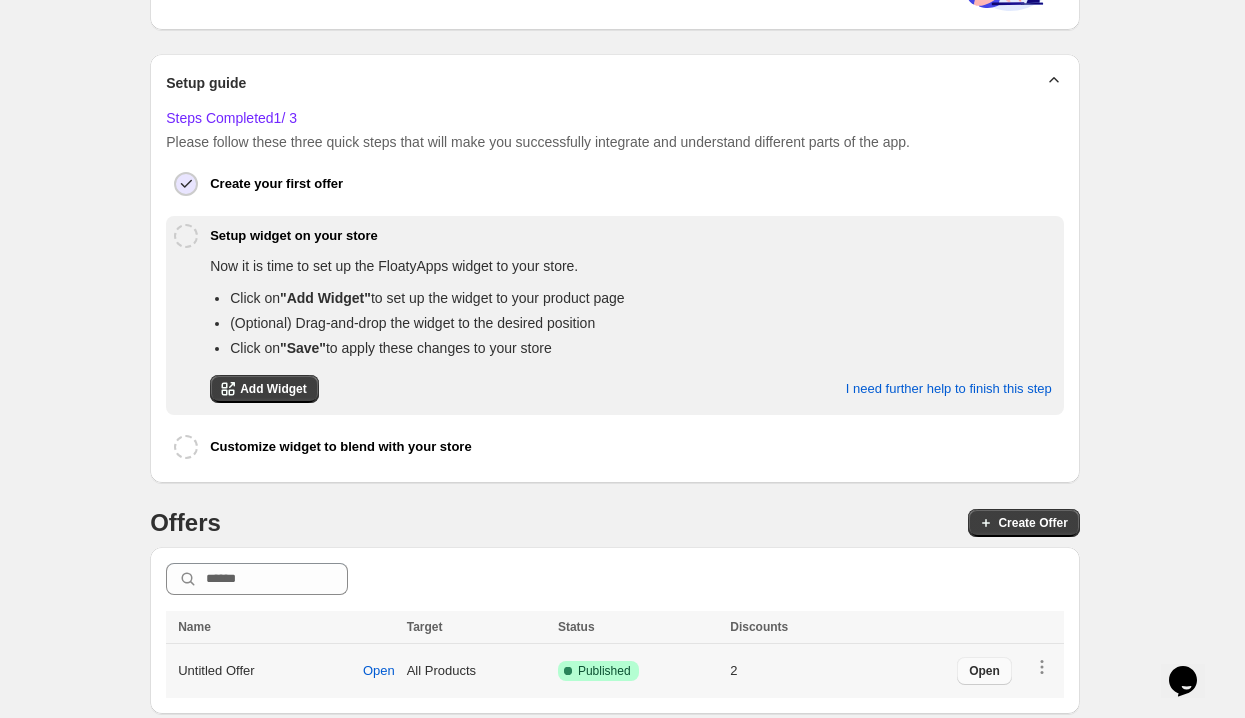 click on "Open" at bounding box center [984, 671] 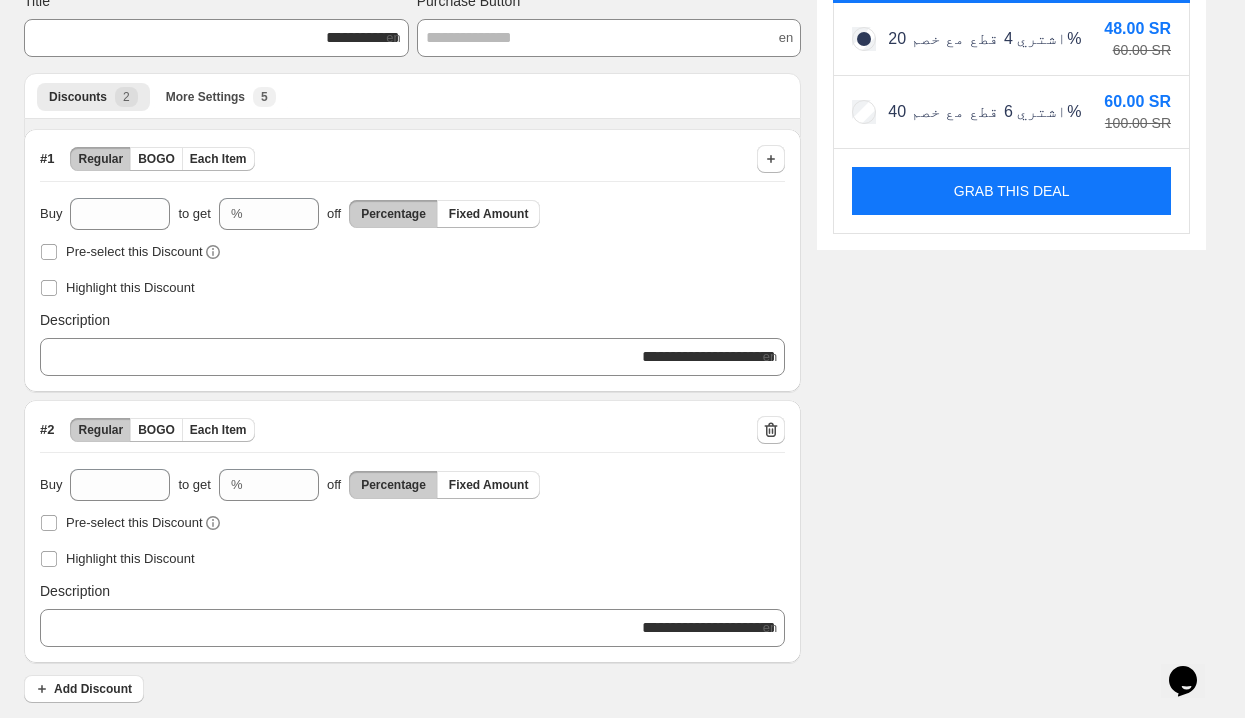 scroll, scrollTop: 0, scrollLeft: 0, axis: both 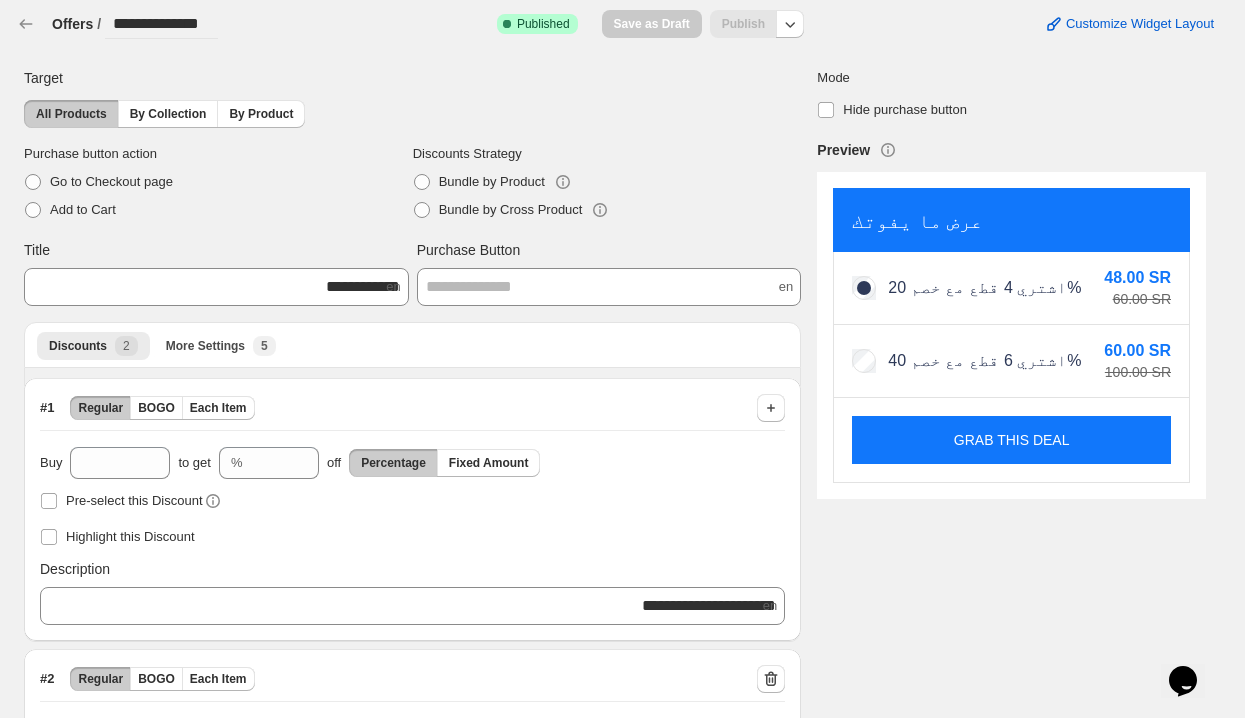 click on "Publish" at bounding box center (743, 23) 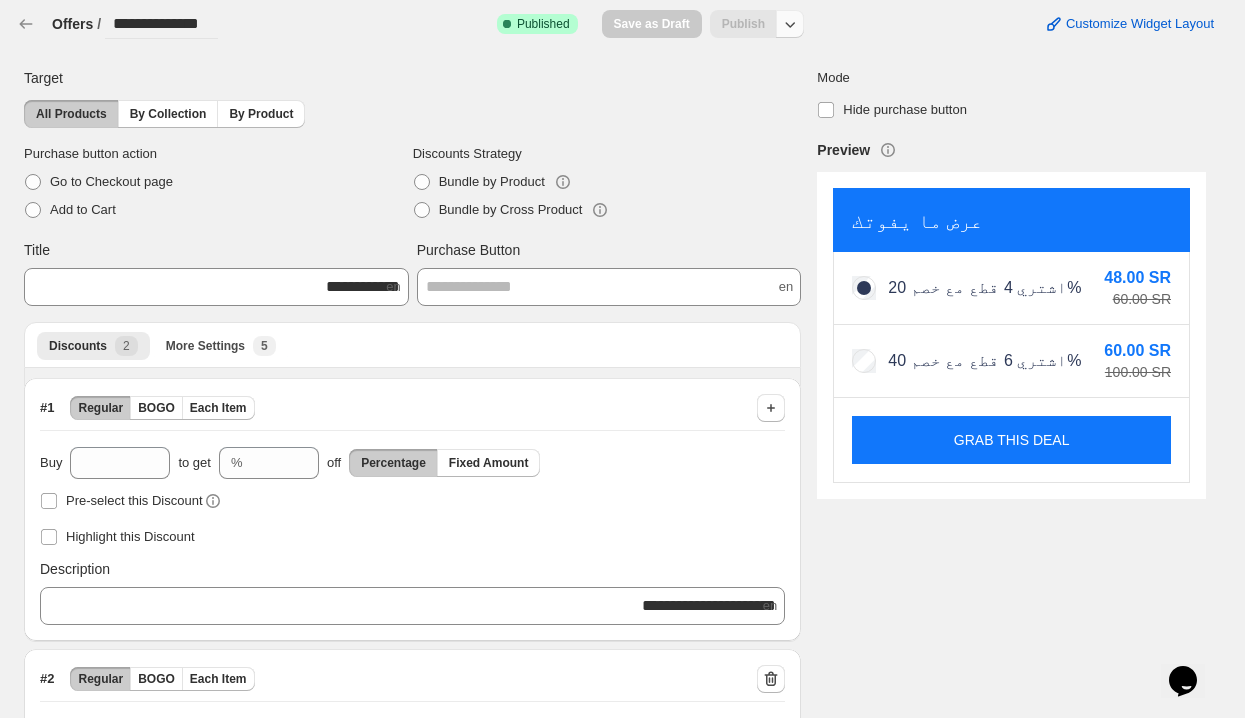 click 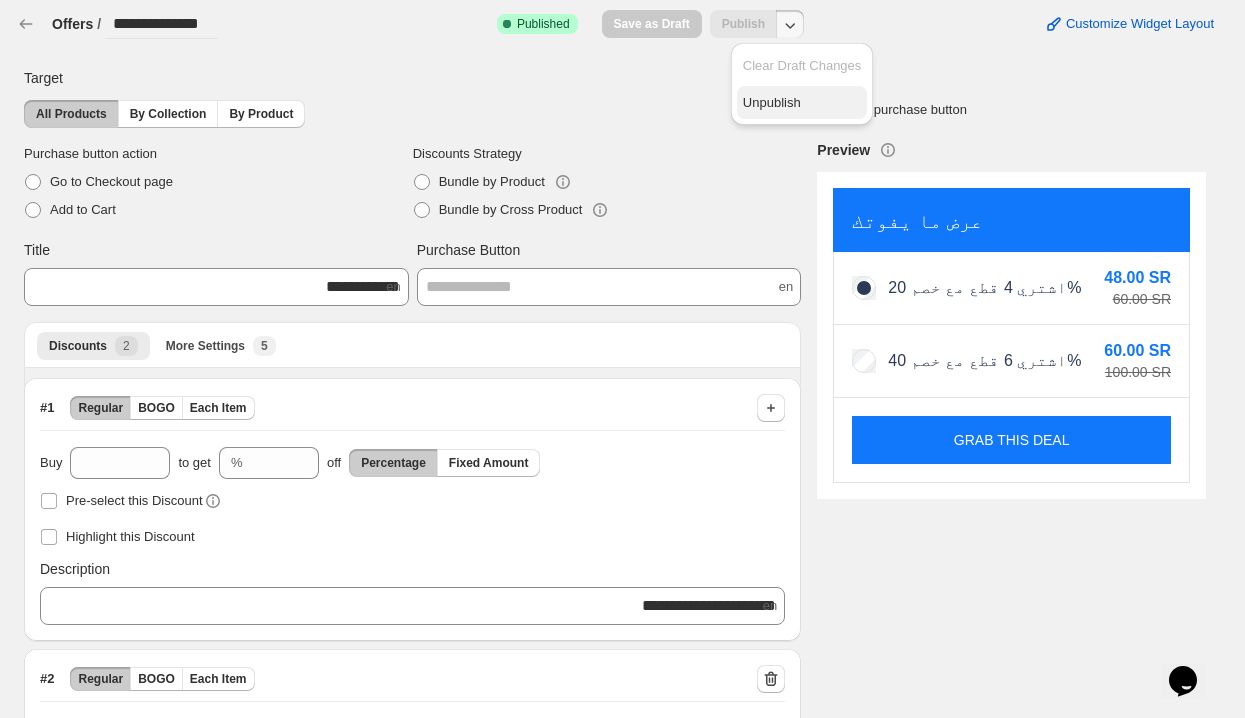 click on "Unpublish" at bounding box center (802, 103) 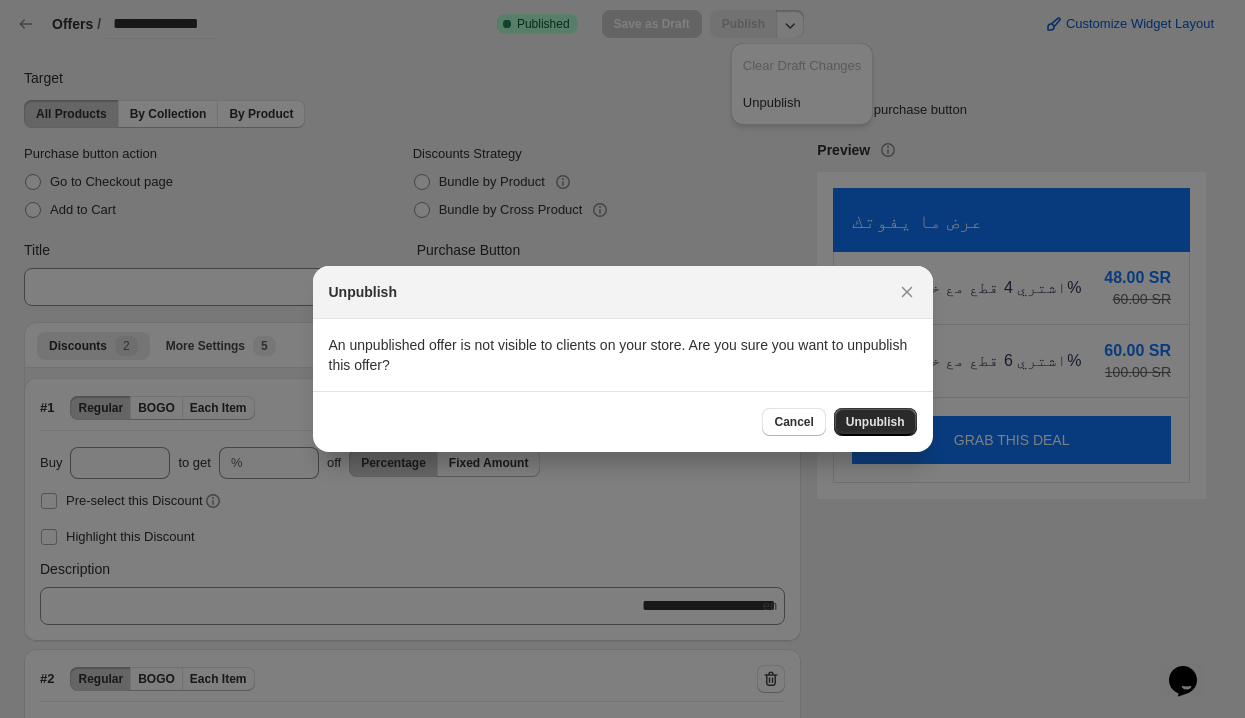 click on "Unpublish" at bounding box center (875, 422) 